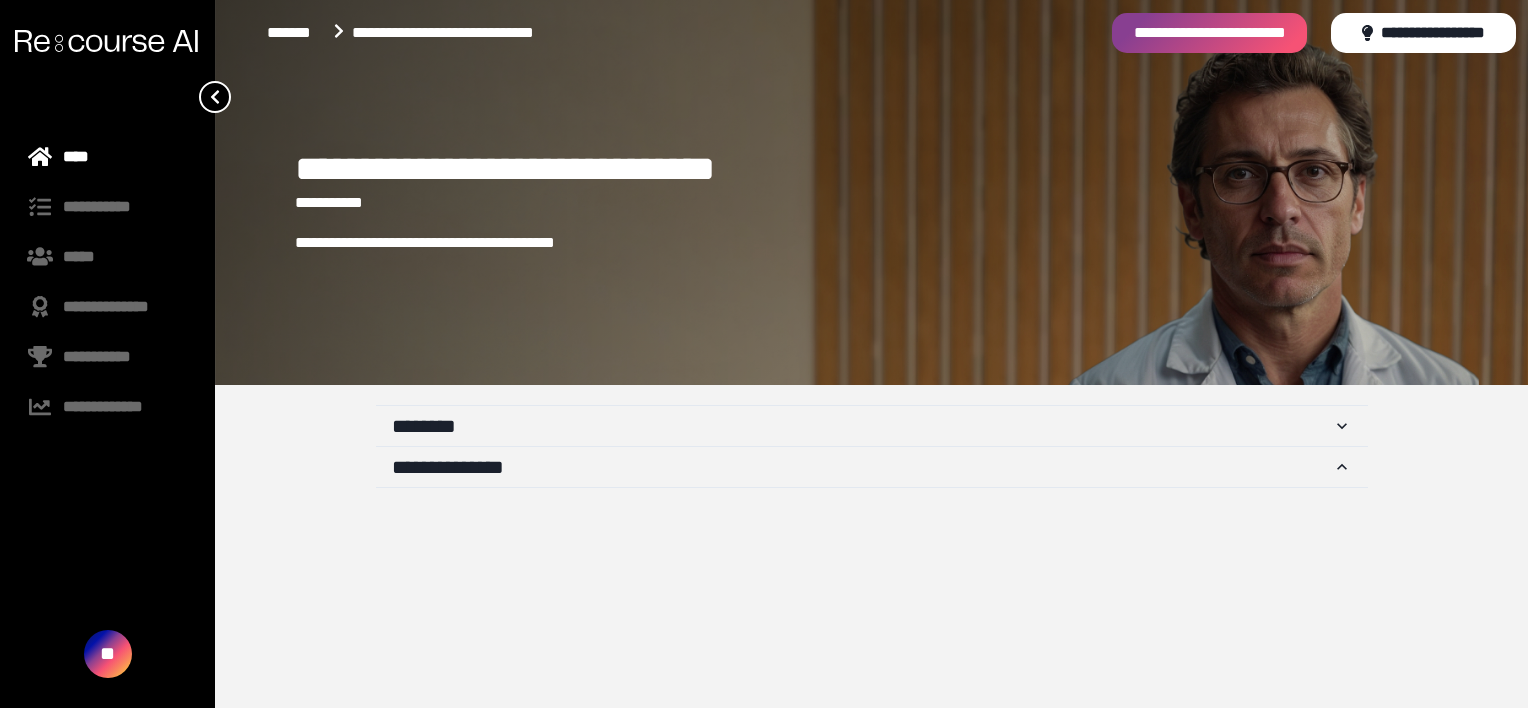 scroll, scrollTop: 0, scrollLeft: 0, axis: both 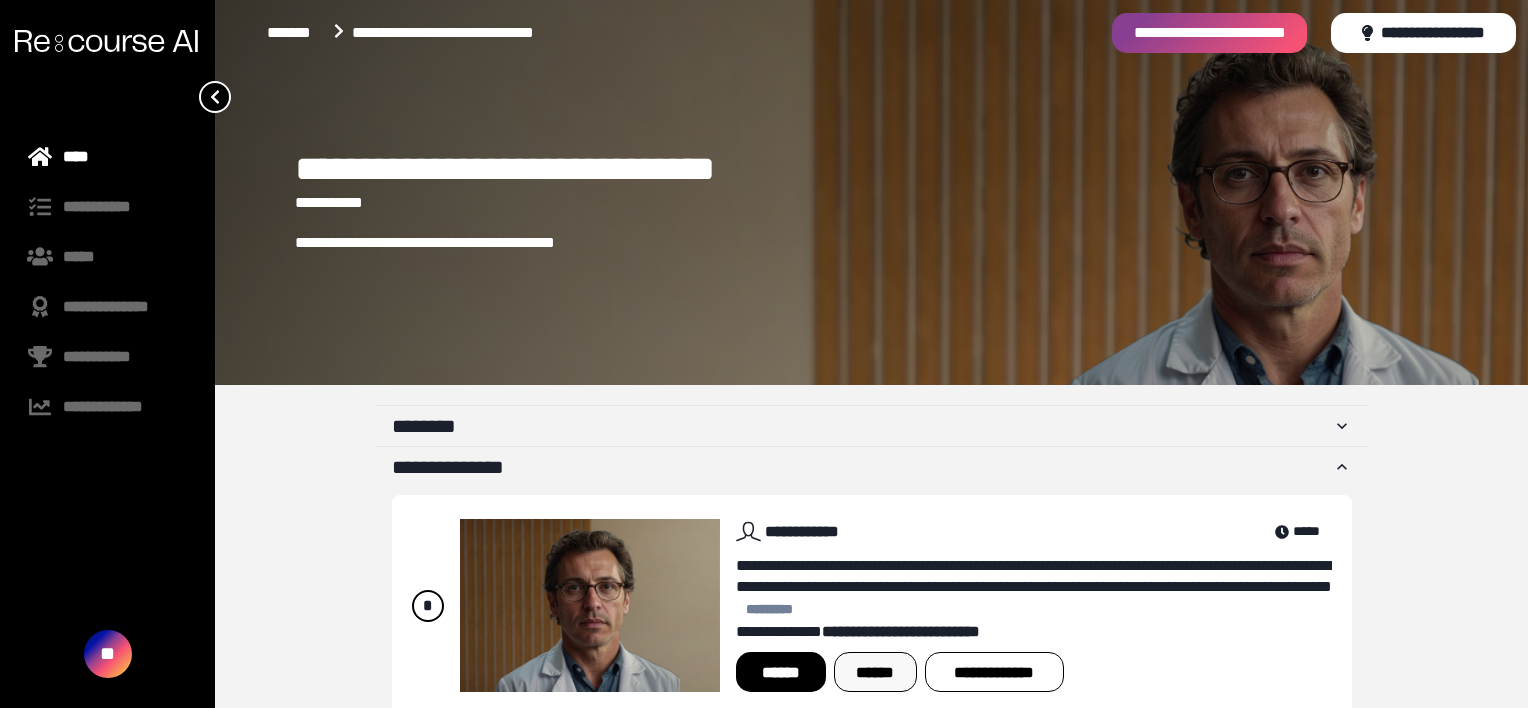 click on "[DATE]" at bounding box center [875, 672] 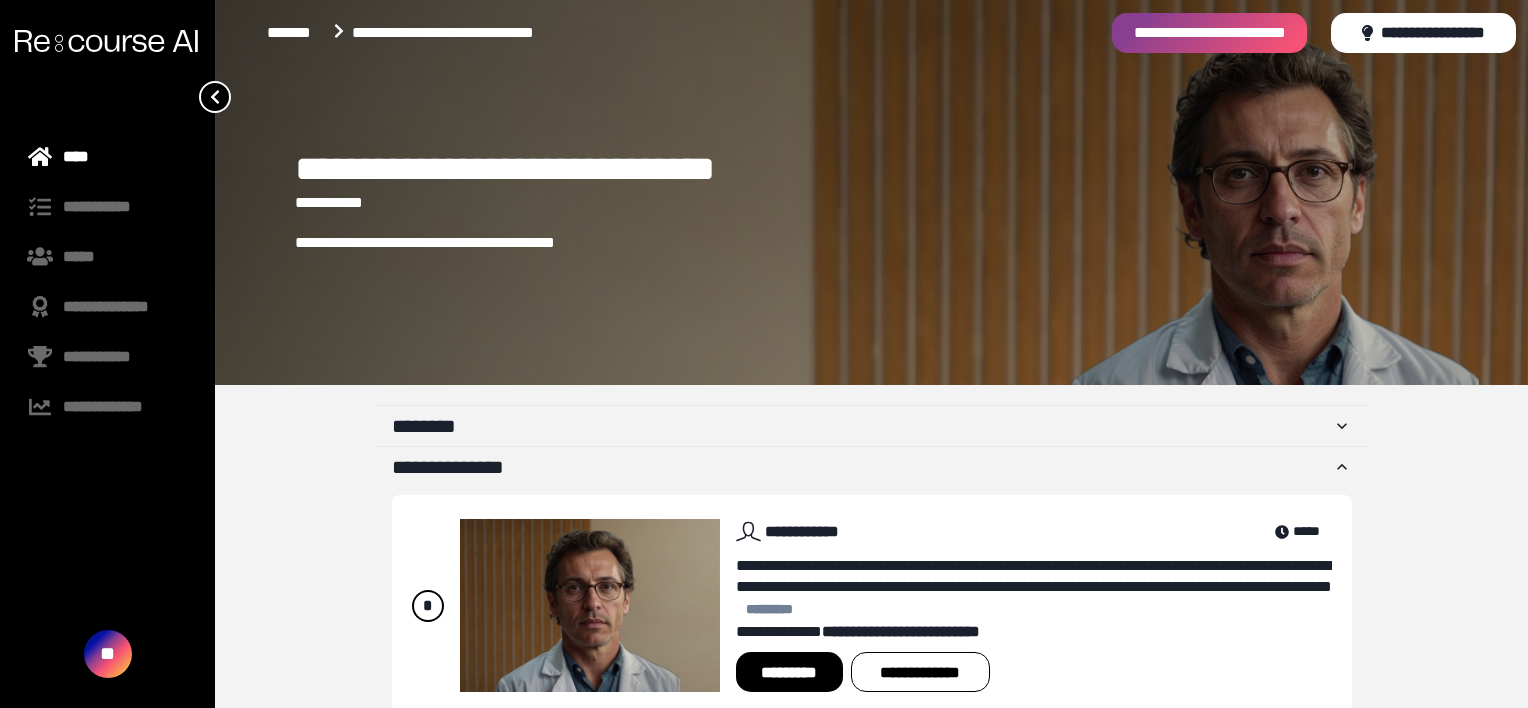 click on "[NUMBER] [STREET] [CITY] [STATE] [POSTAL_CODE]
[ADDRESS_LINE_2]
[ADDRESS_LINE_3]
[ADDRESS_LINE_4] [ADDRESS_LINE_5]
[ADDRESS_LINE_6] [ADDRESS_LINE_7] [ADDRESS_LINE_8] [ADDRESS_LINE_9] [ADDRESS_LINE_10] [ADDRESS_LINE_11]   [ADDRESS_LINE_12]" at bounding box center (871, 378) 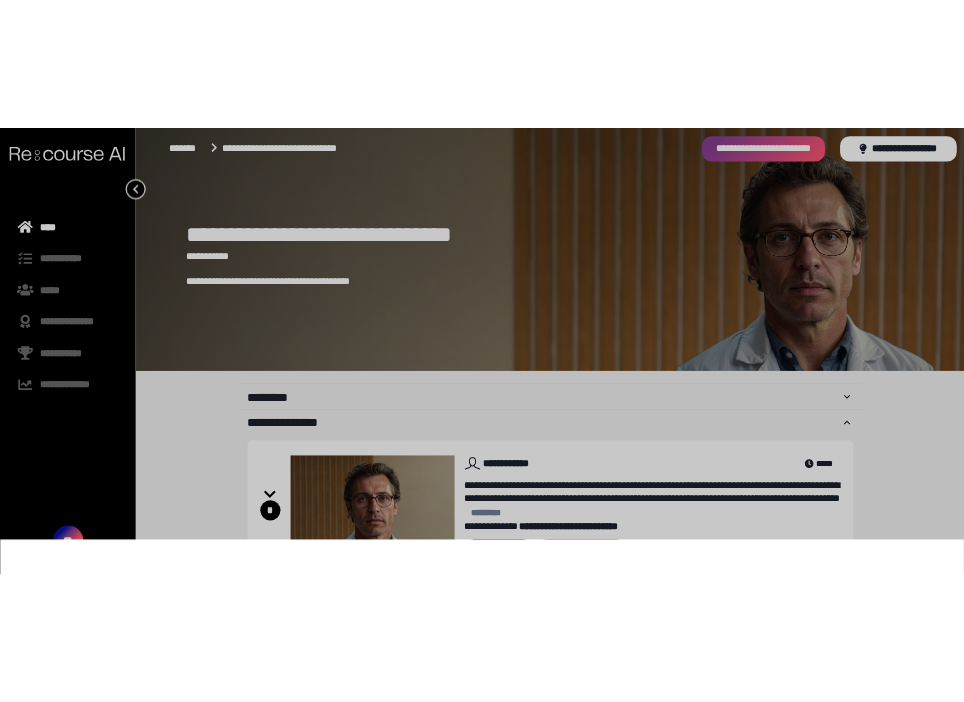 scroll, scrollTop: 48, scrollLeft: 0, axis: vertical 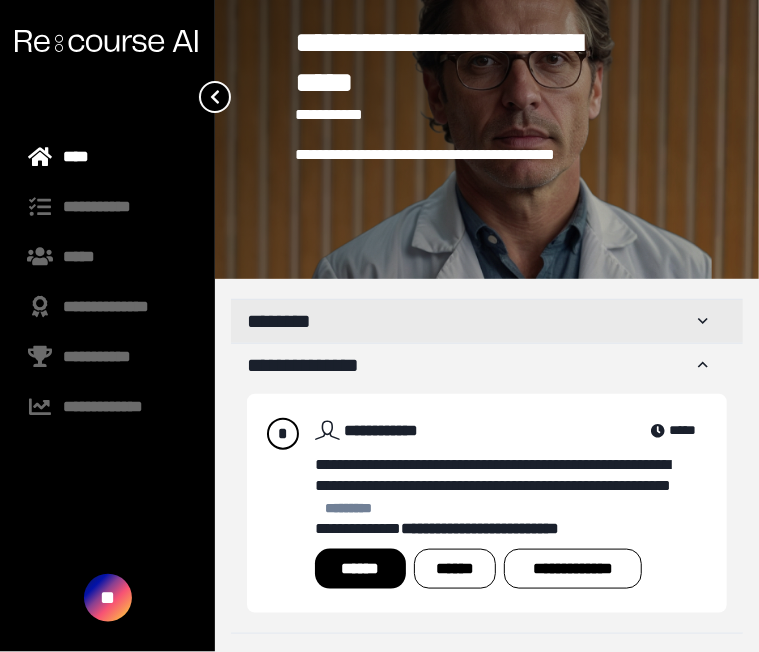 click on "[LAST]" at bounding box center [470, 321] 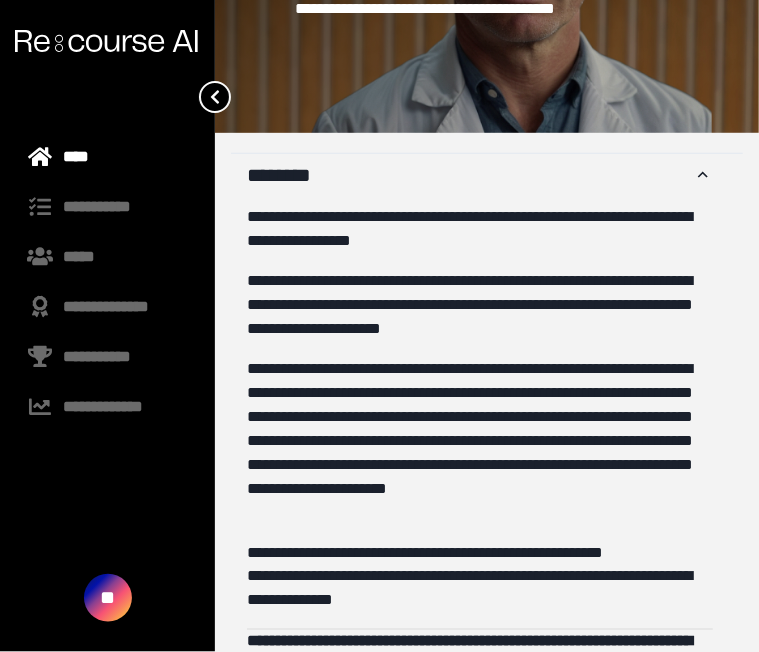 scroll, scrollTop: 301, scrollLeft: 0, axis: vertical 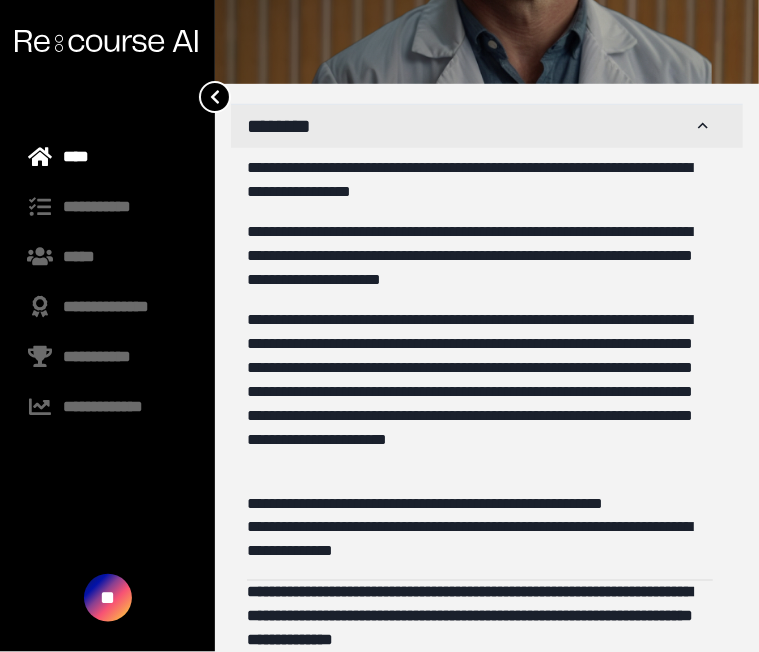 click on "[LAST]" at bounding box center [470, 126] 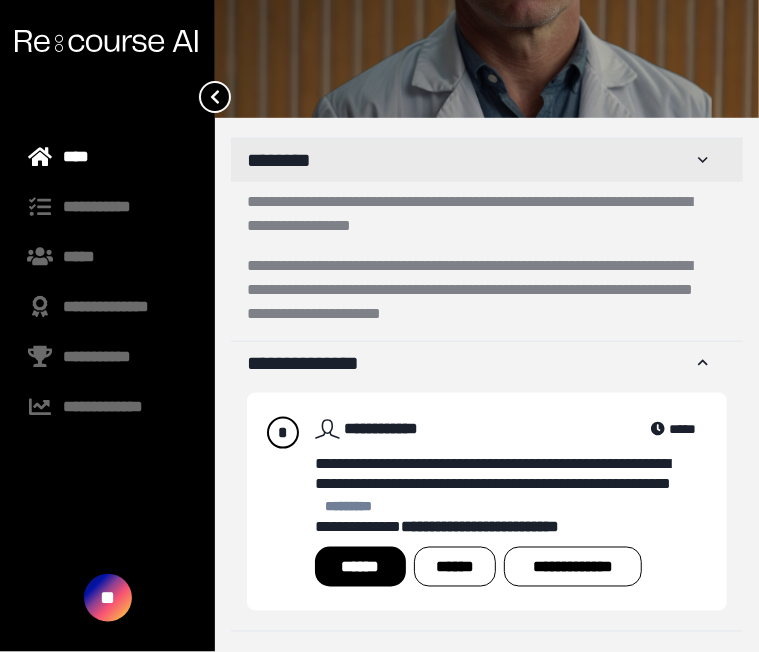 scroll, scrollTop: 106, scrollLeft: 0, axis: vertical 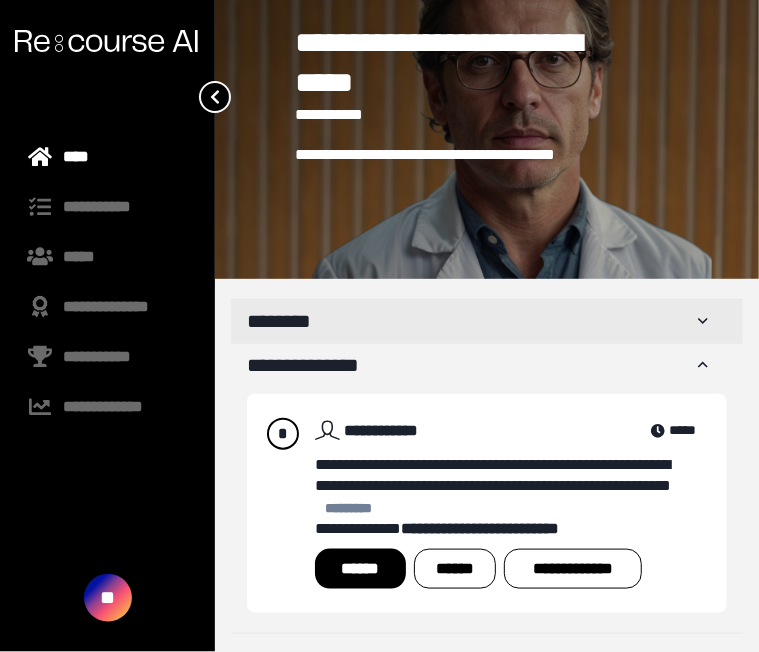 click on "[LAST]" at bounding box center (470, 321) 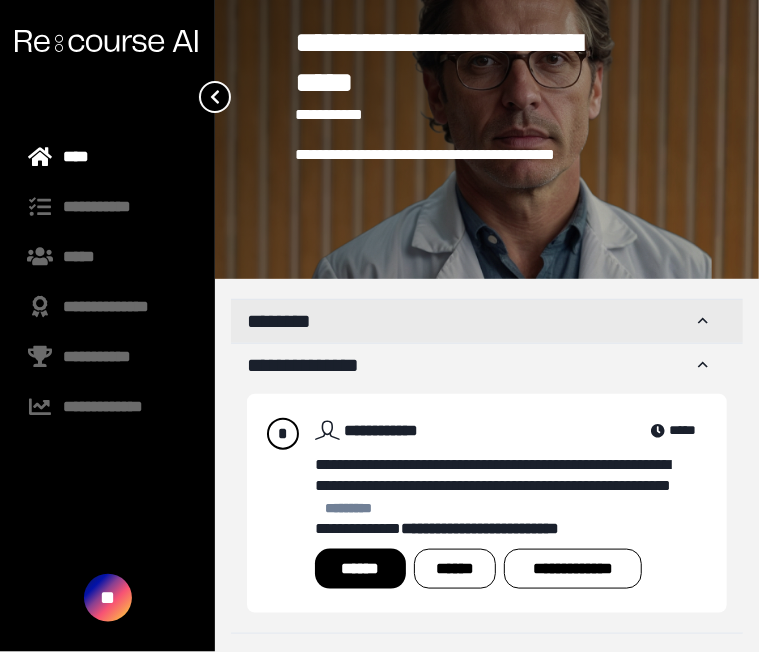 scroll, scrollTop: 301, scrollLeft: 0, axis: vertical 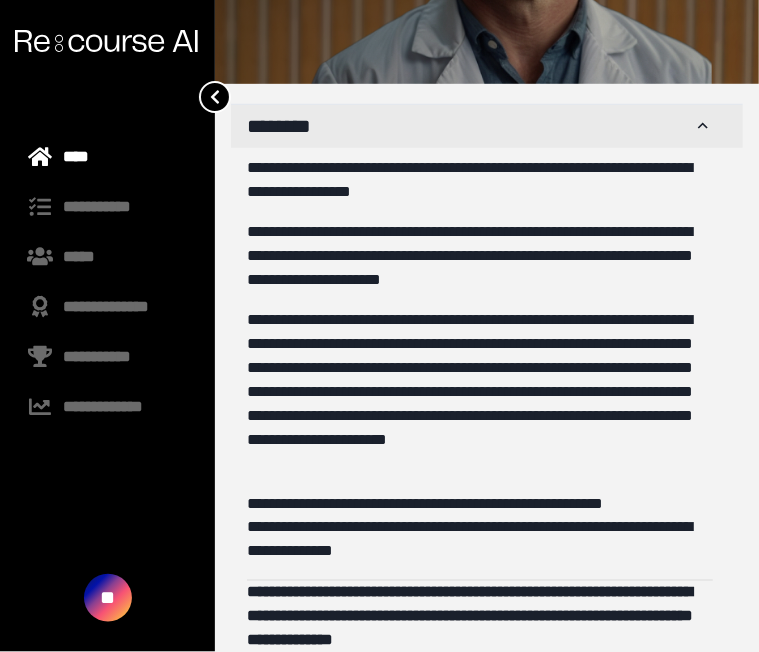 click on "[LAST]" at bounding box center (470, 126) 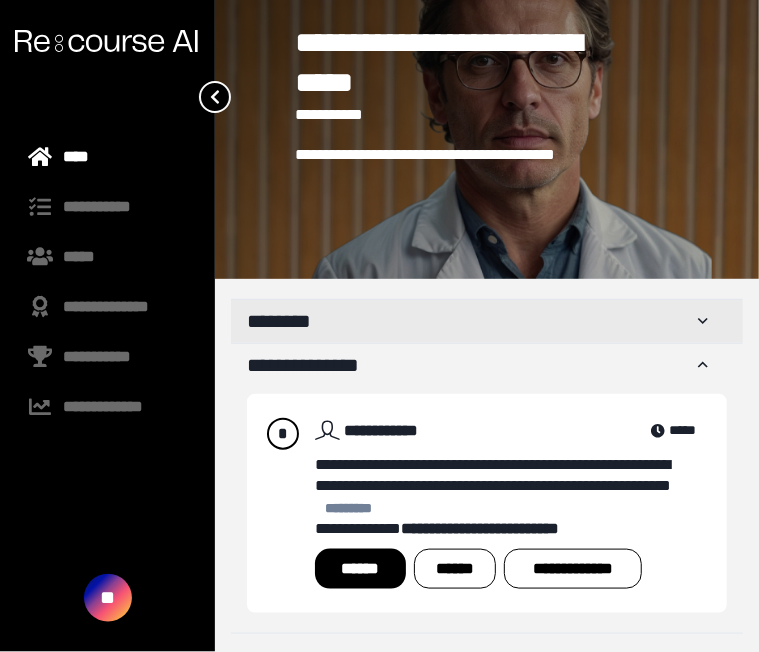 scroll, scrollTop: 106, scrollLeft: 0, axis: vertical 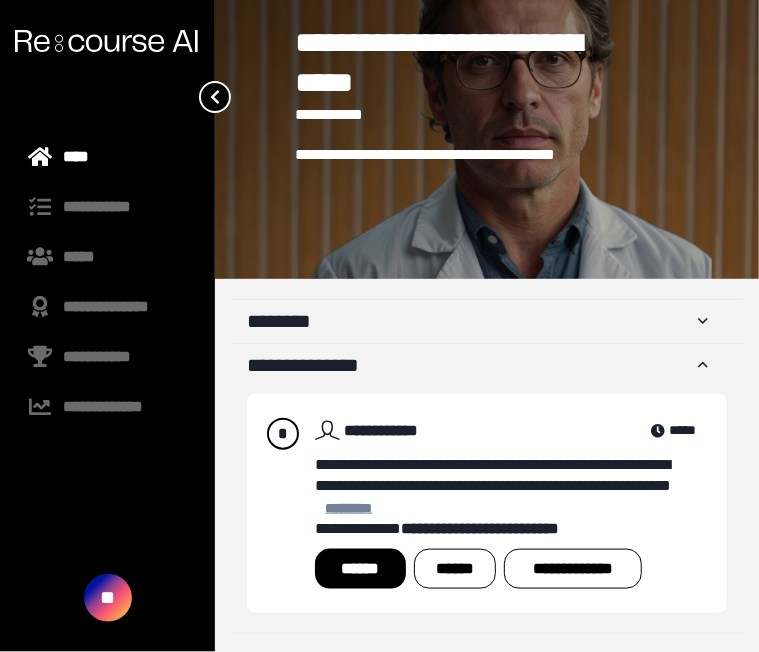 click on "[FIRST]" at bounding box center [349, 508] 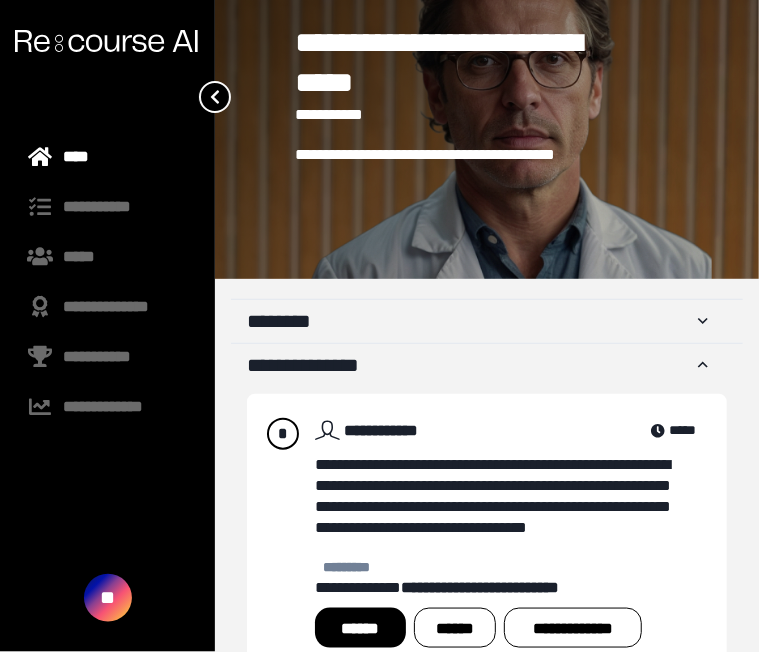 click on "[DATE]" at bounding box center (360, 628) 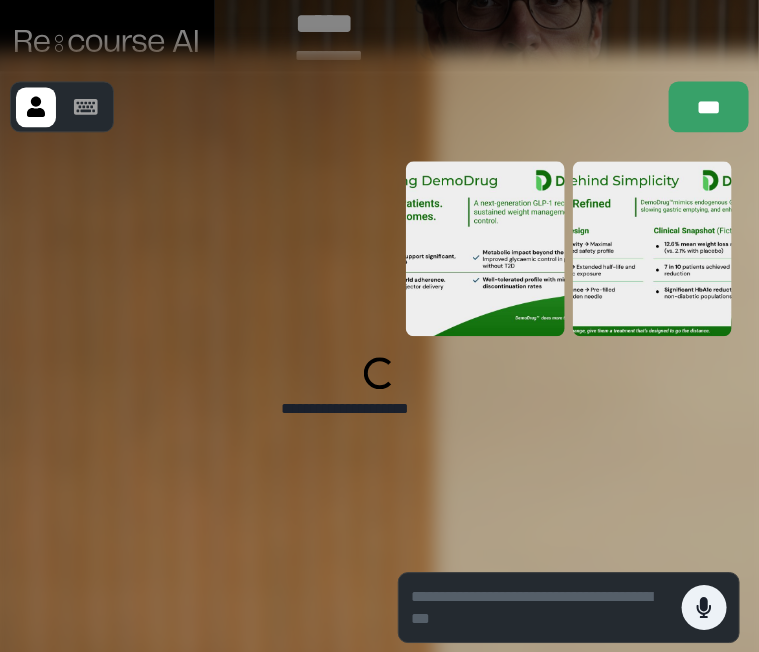 scroll, scrollTop: 165, scrollLeft: 0, axis: vertical 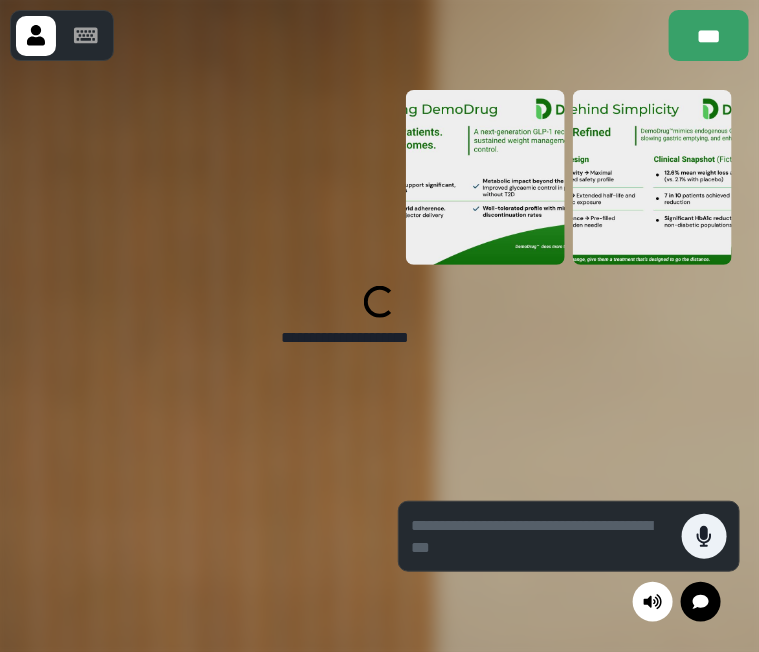 click at bounding box center (485, 177) 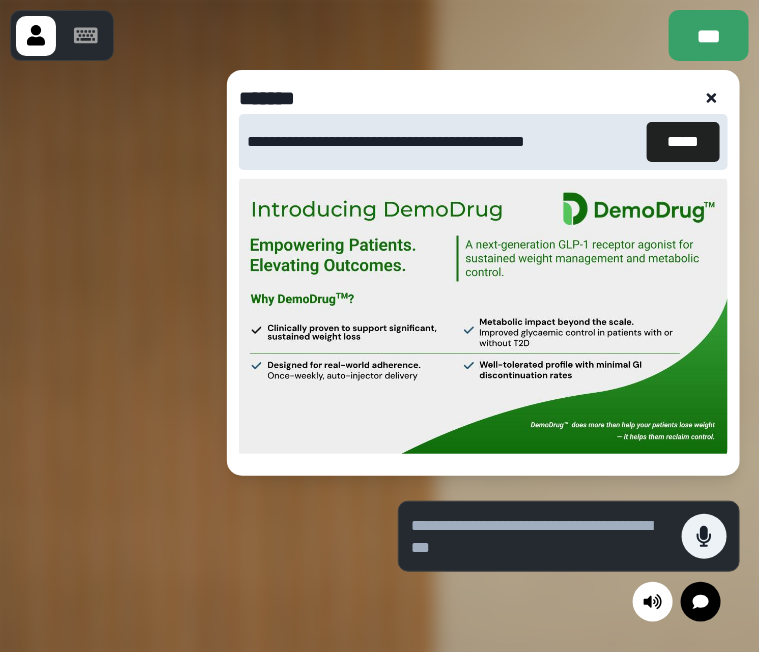 click at bounding box center (712, 98) 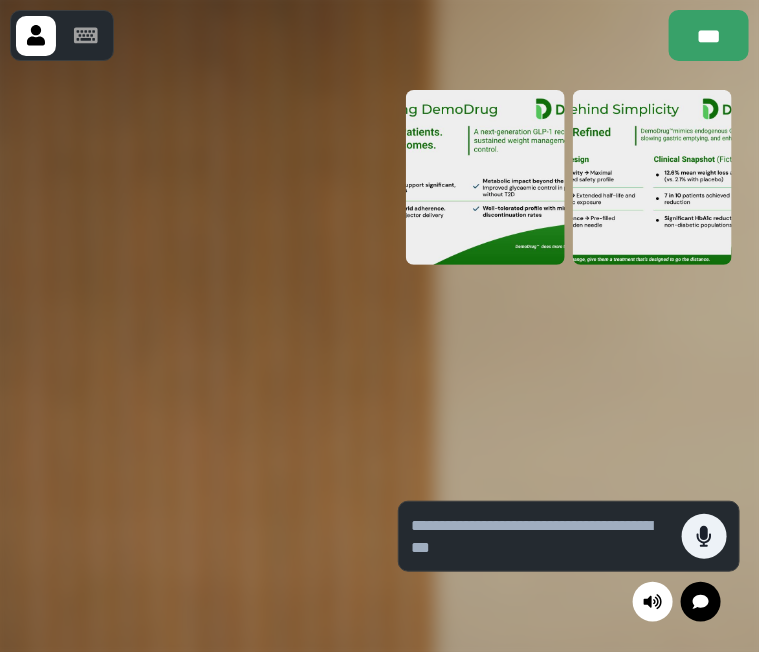 click at bounding box center (485, 177) 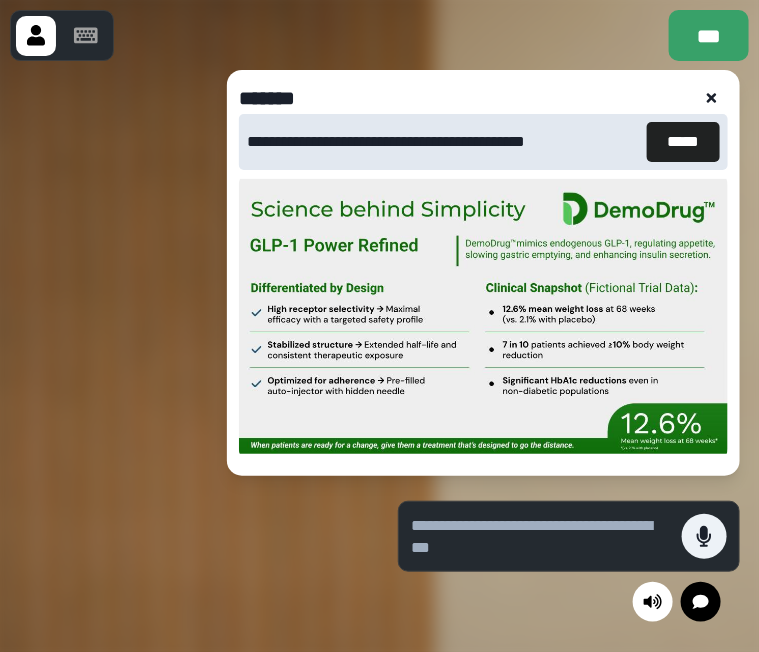 click at bounding box center (712, 98) 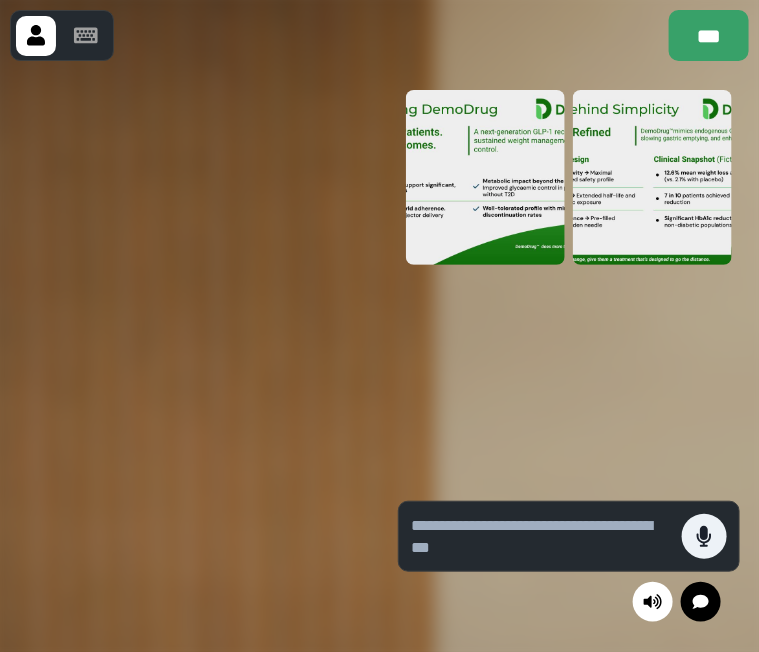 click at bounding box center (485, 177) 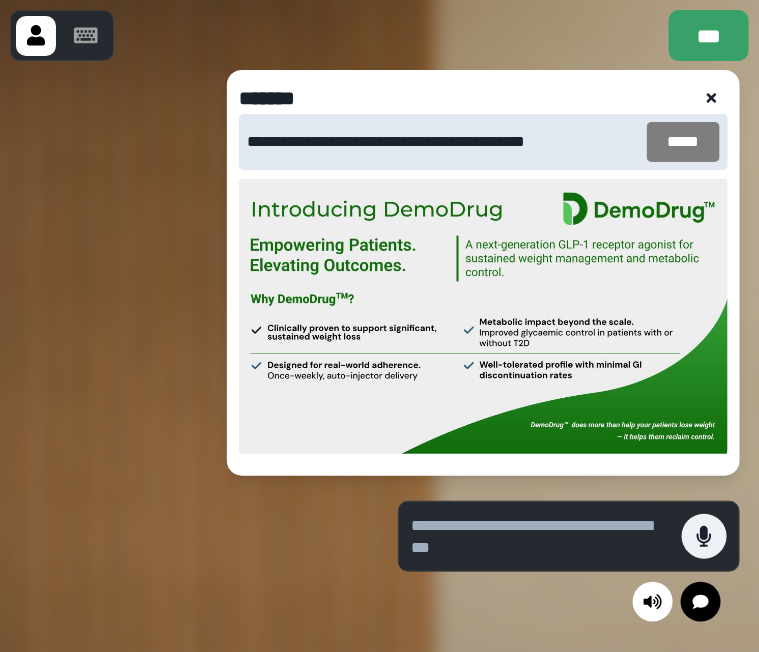 click on "[EMAIL]" at bounding box center (683, 142) 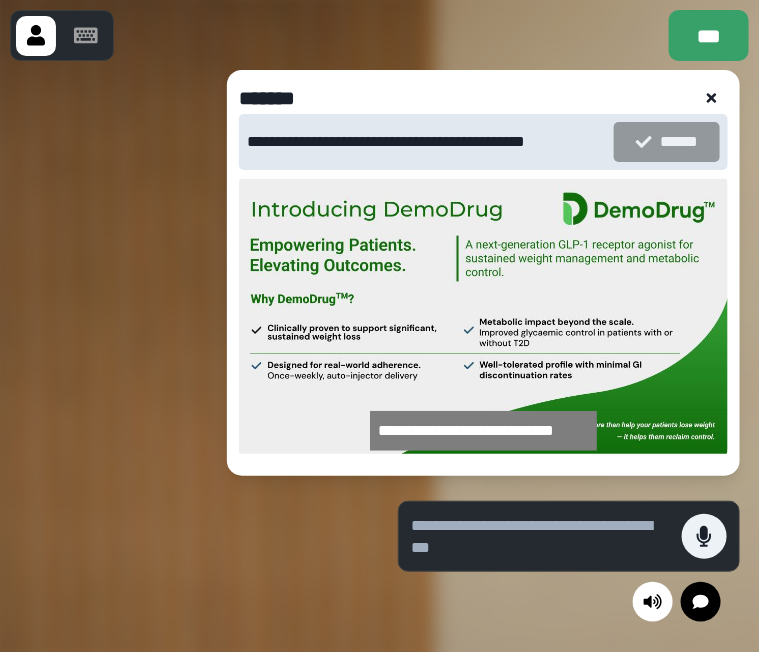 click at bounding box center (712, 98) 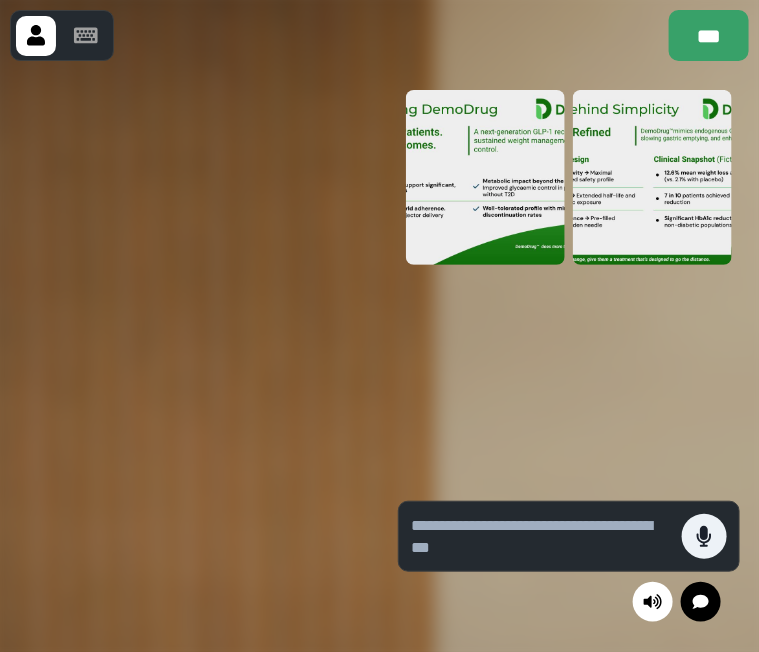 click at bounding box center (569, 283) 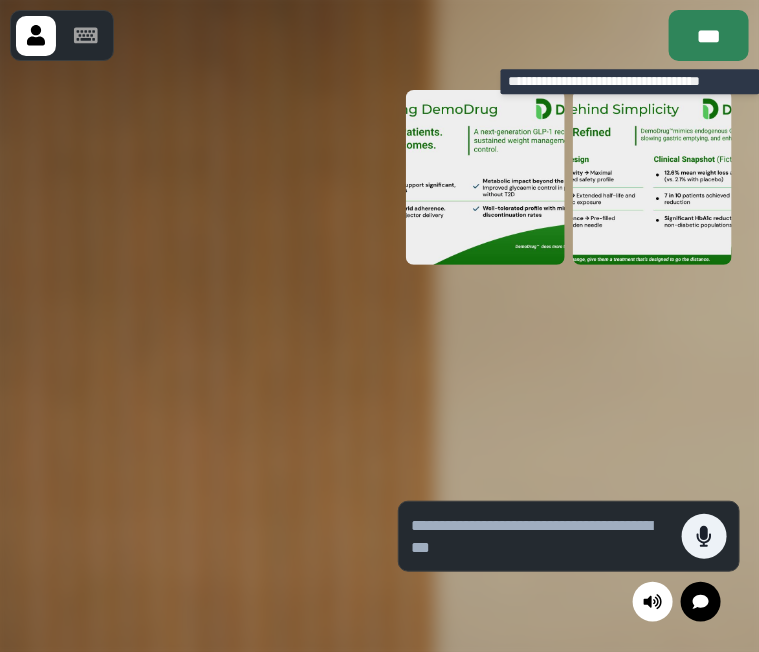 click on "[PHONE]" at bounding box center [709, 35] 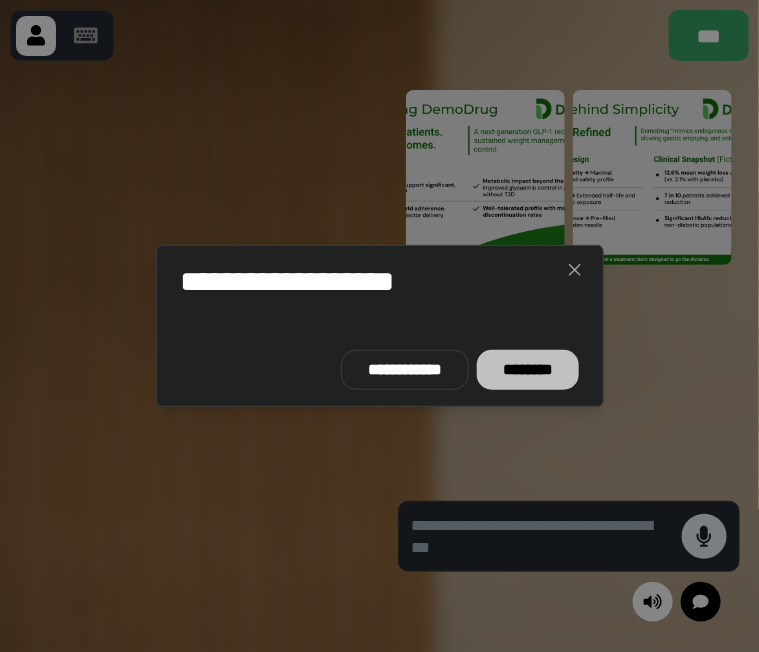 click on "[LAST]" at bounding box center [527, 370] 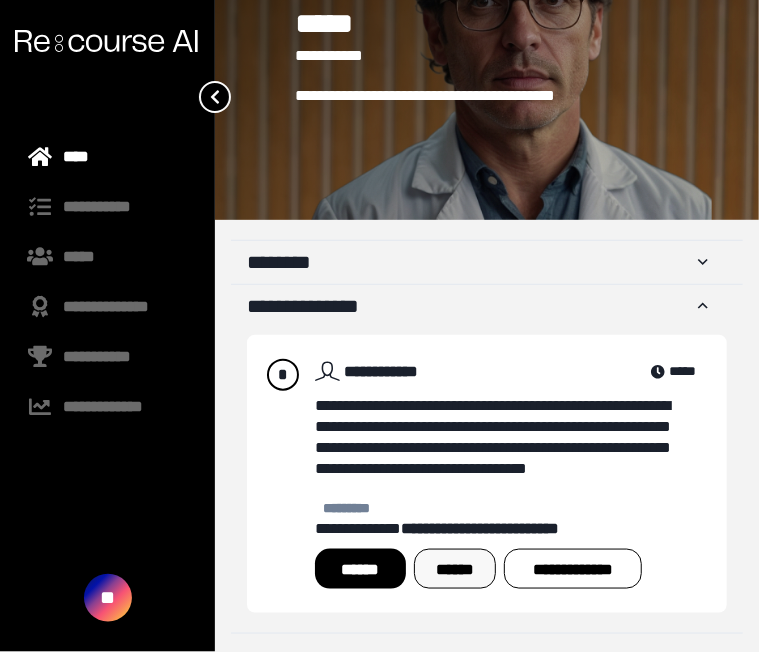 click on "[DATE]" at bounding box center [455, 569] 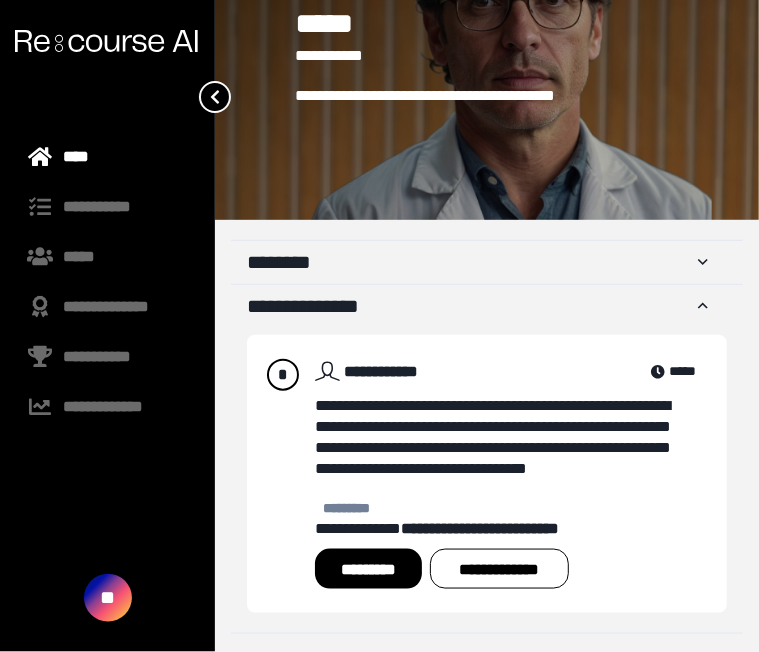 click on "[FIRST]" at bounding box center (368, 569) 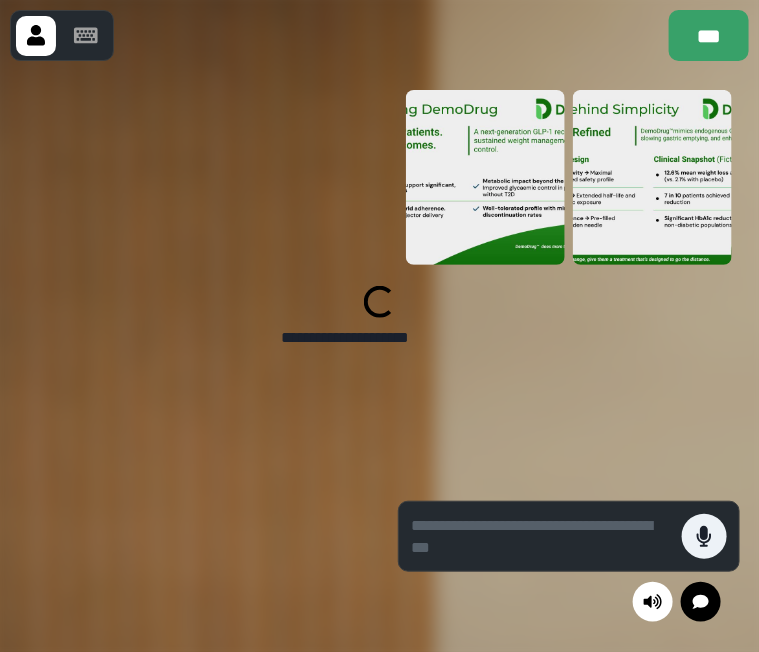 click at bounding box center [190, 356] 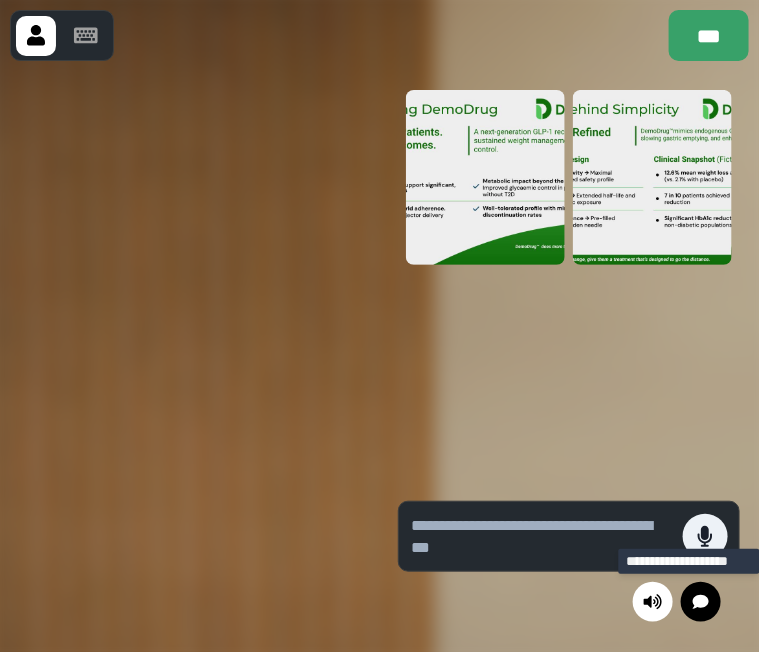 click at bounding box center [701, 602] 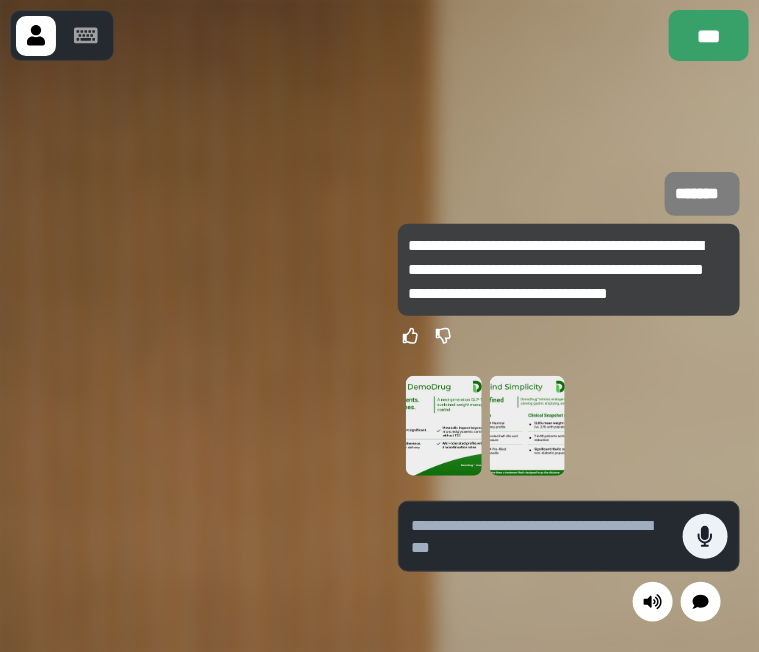 click at bounding box center [443, 426] 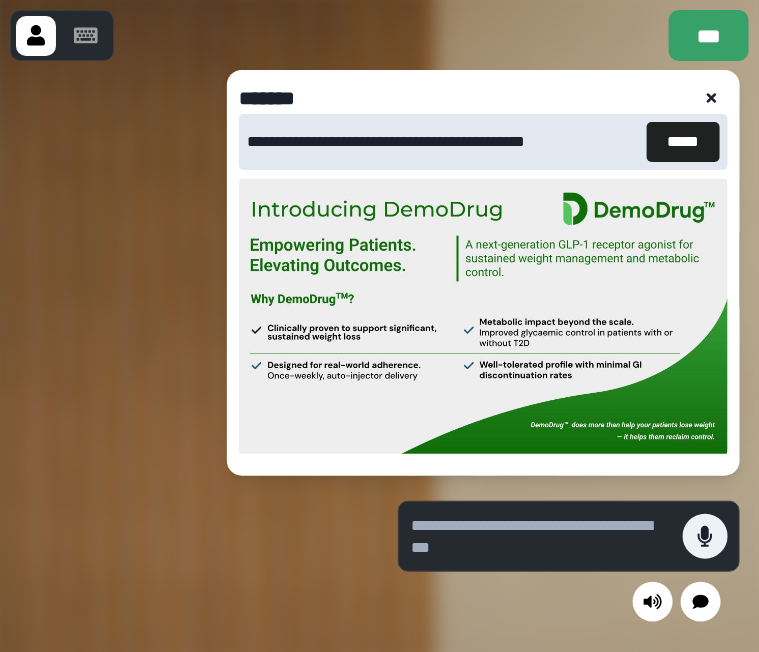 click at bounding box center (712, 98) 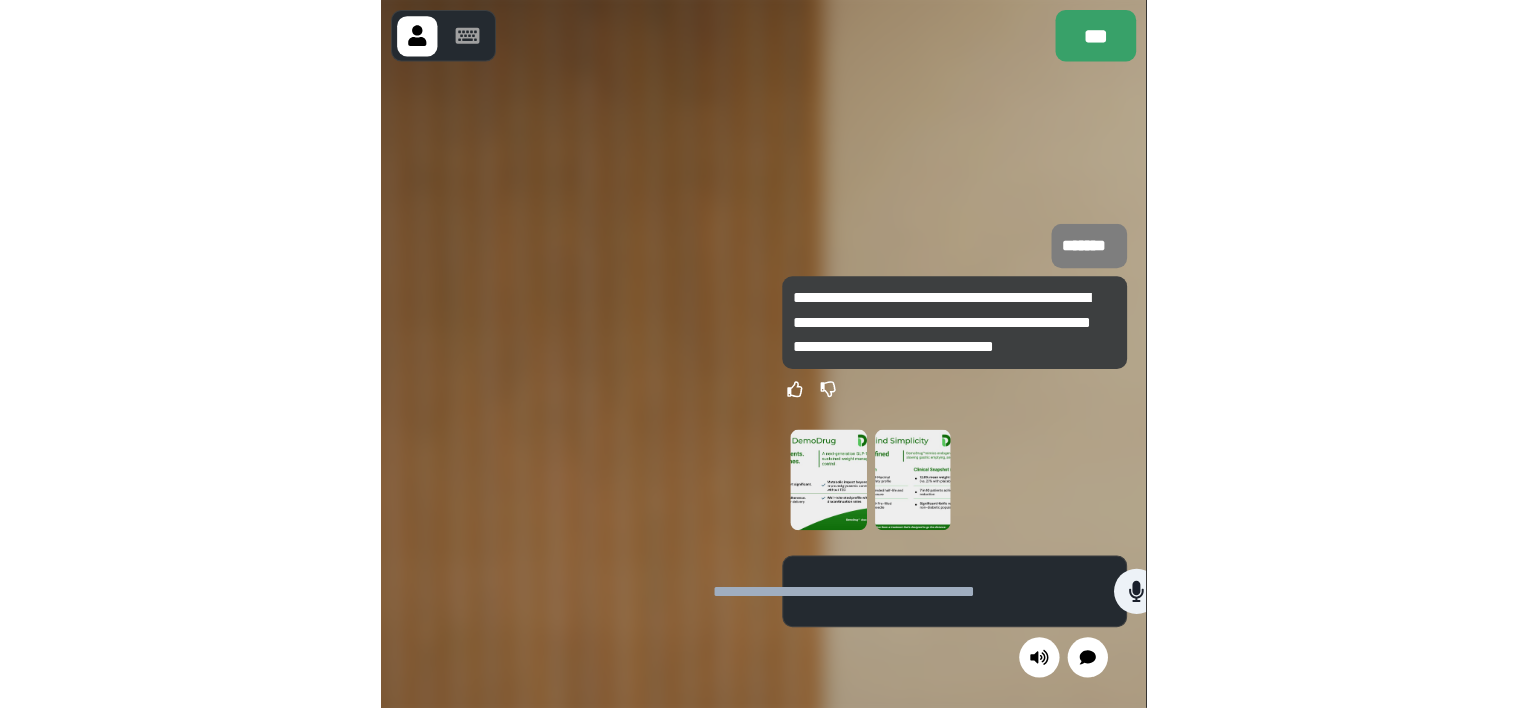 scroll, scrollTop: 48, scrollLeft: 0, axis: vertical 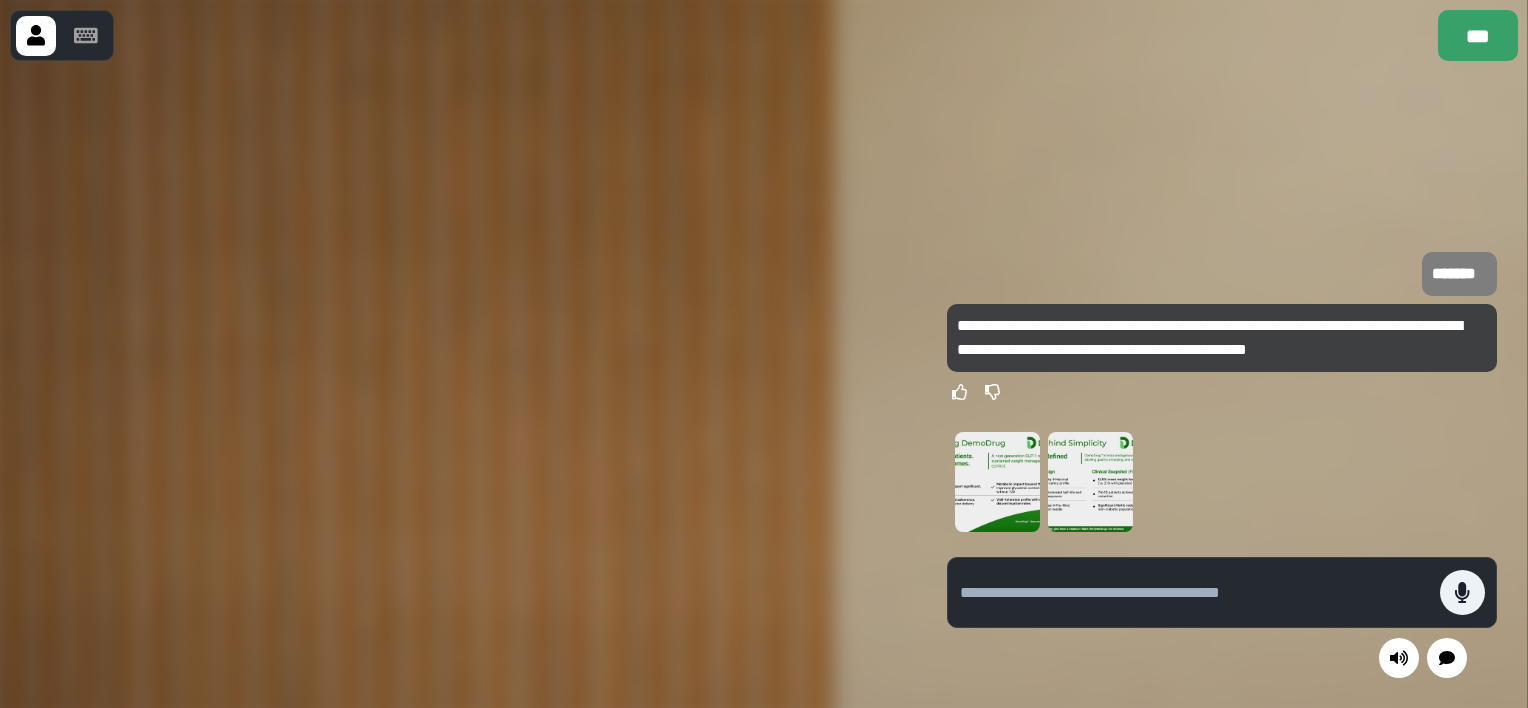 click at bounding box center [1199, 592] 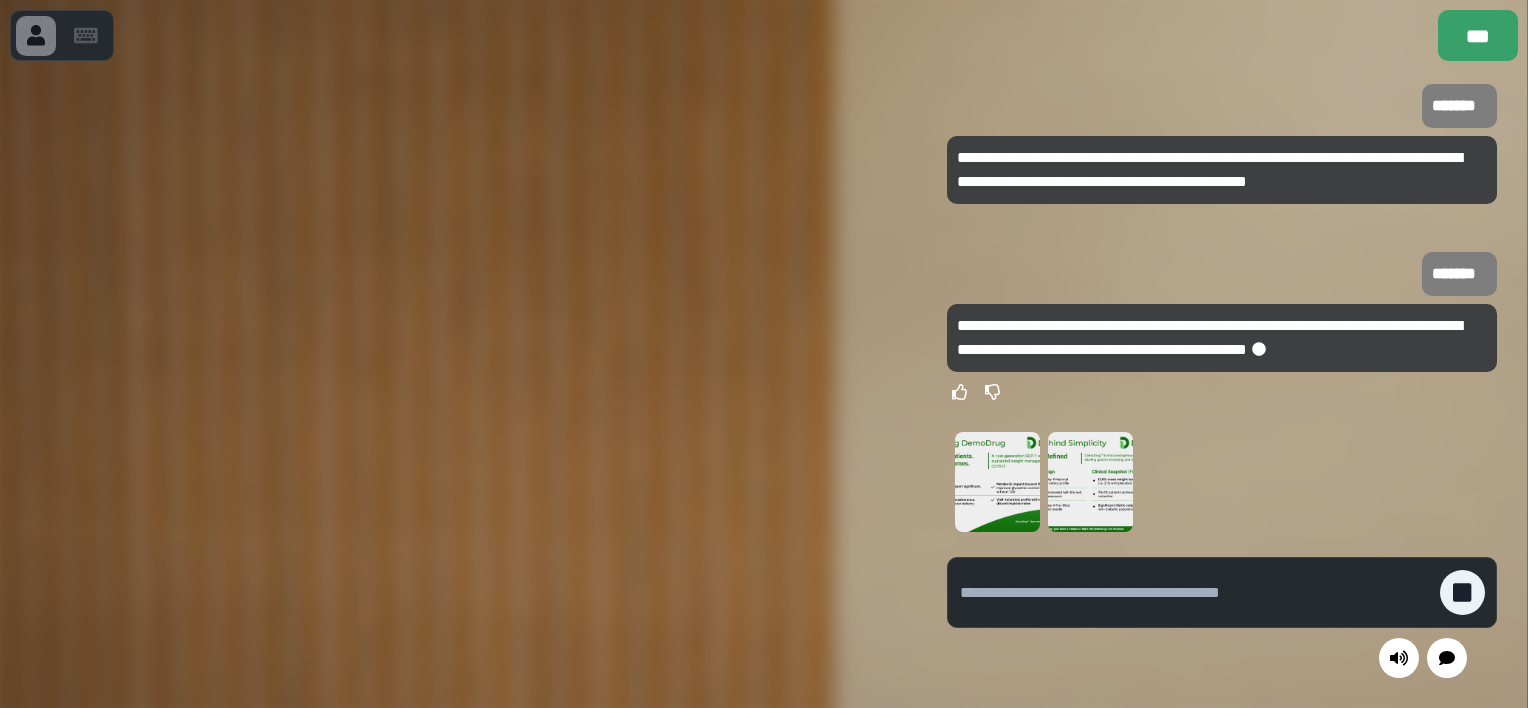 click at bounding box center [1194, 593] 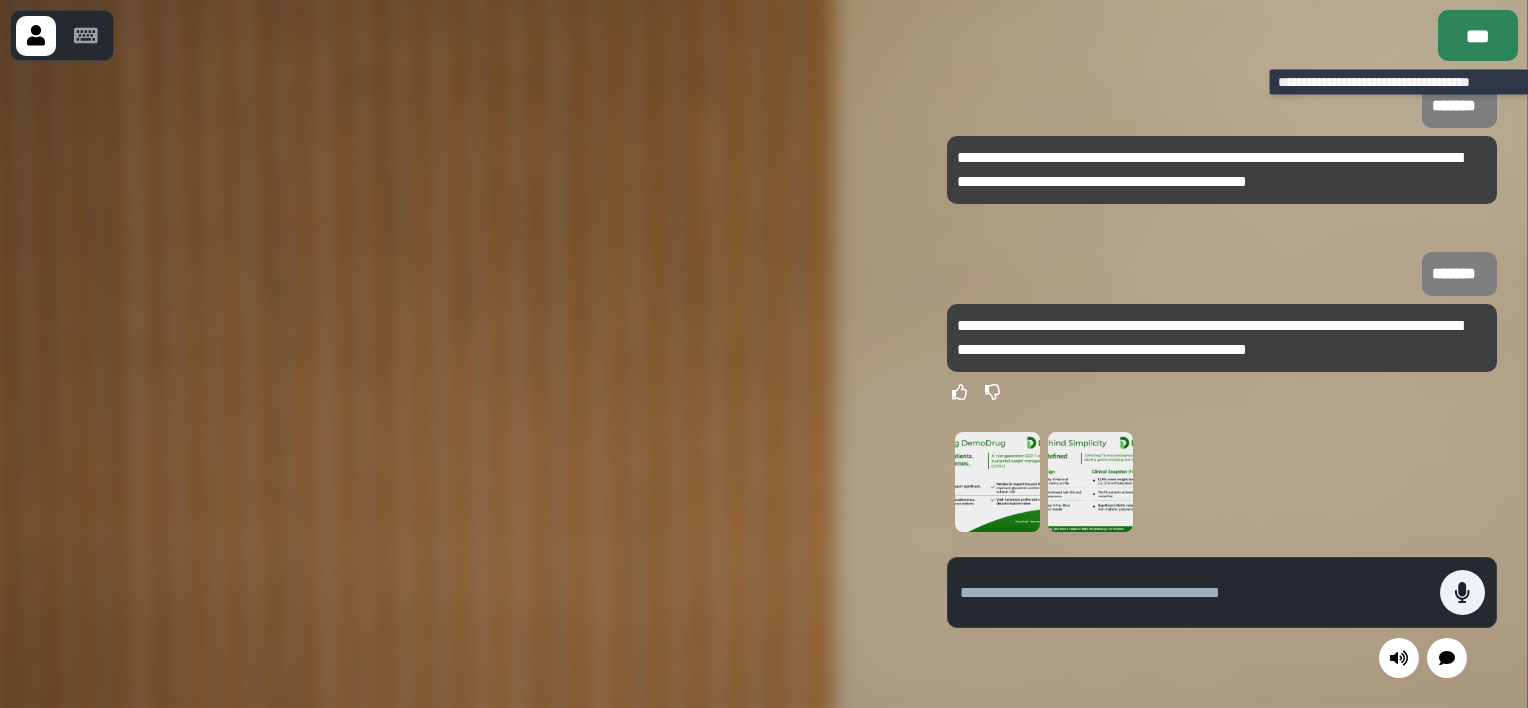 click on "[PHONE]" at bounding box center (1478, 35) 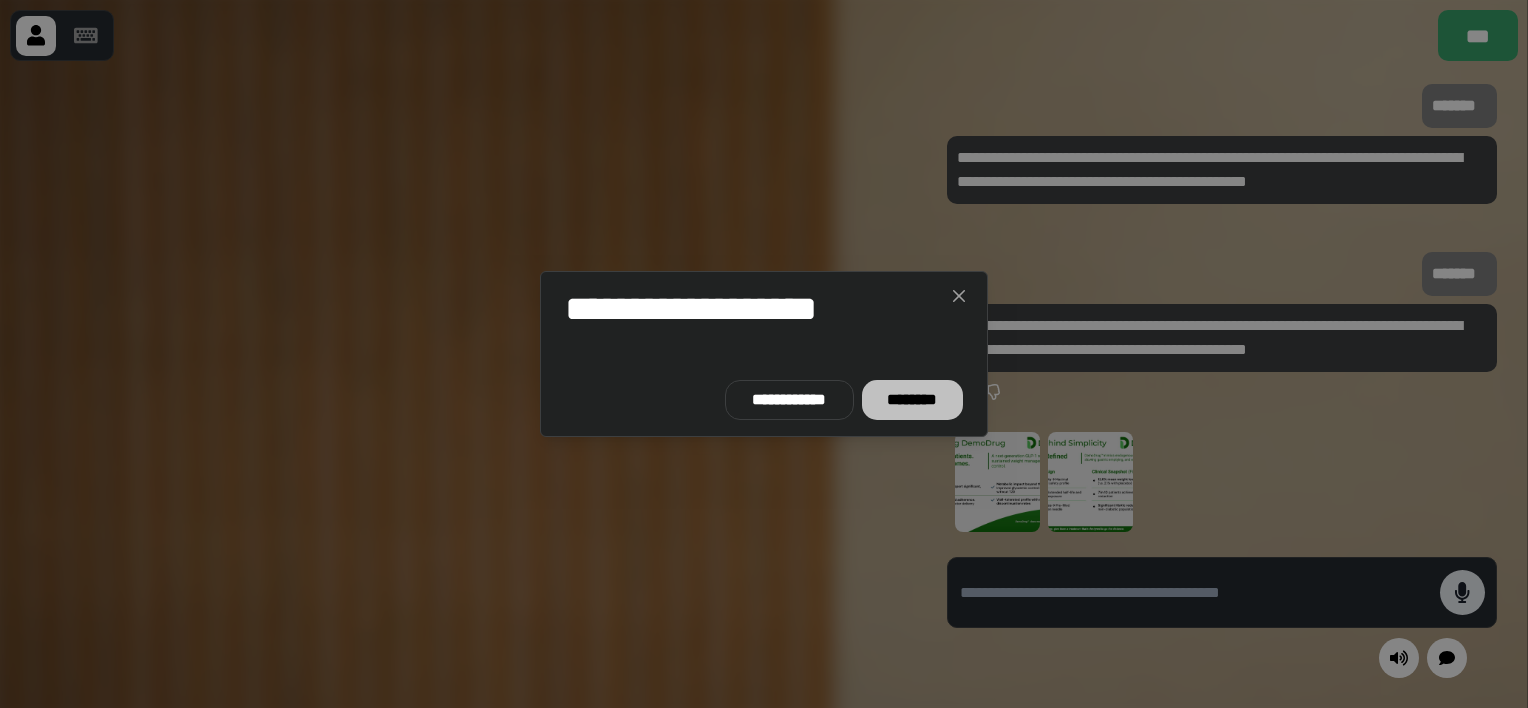 click on "[LAST]" at bounding box center (912, 400) 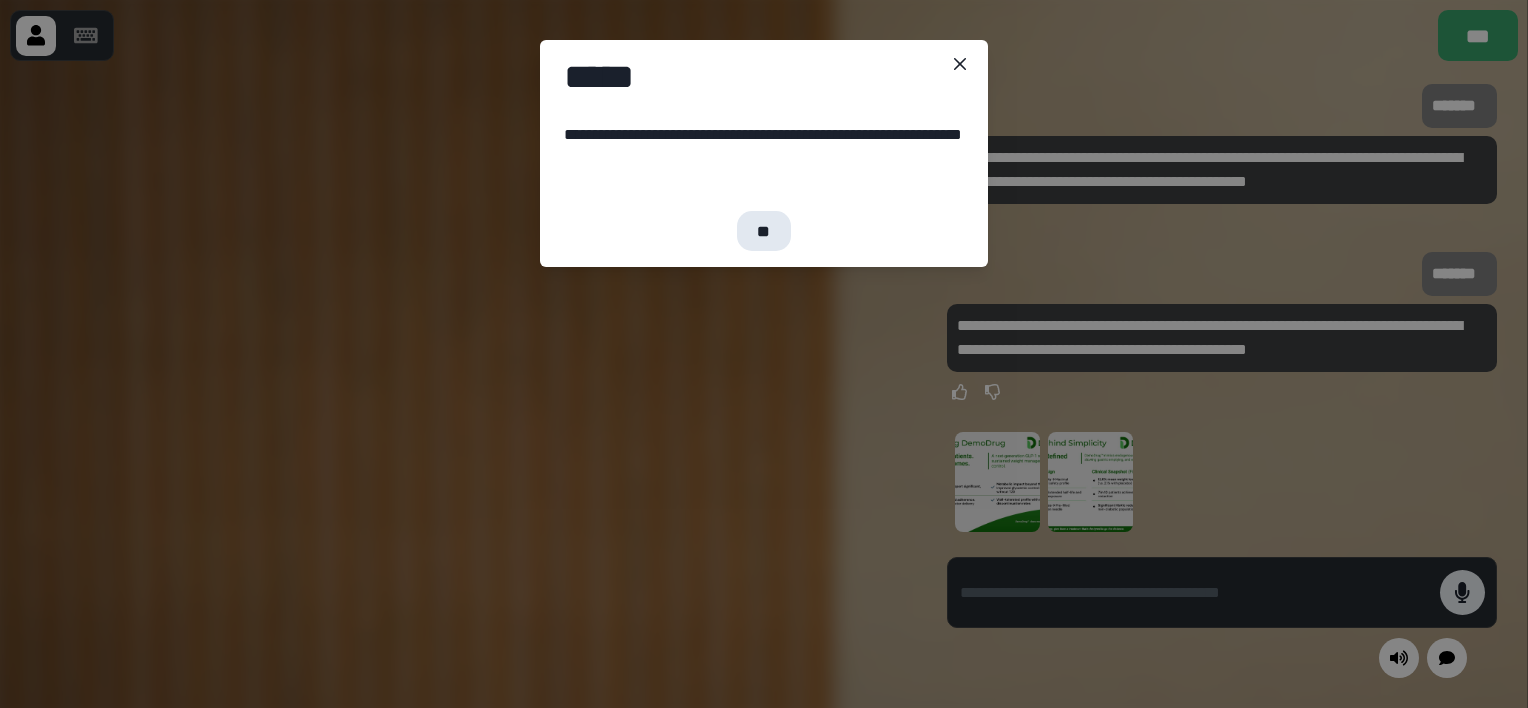 click on "[AGE]" at bounding box center (763, 231) 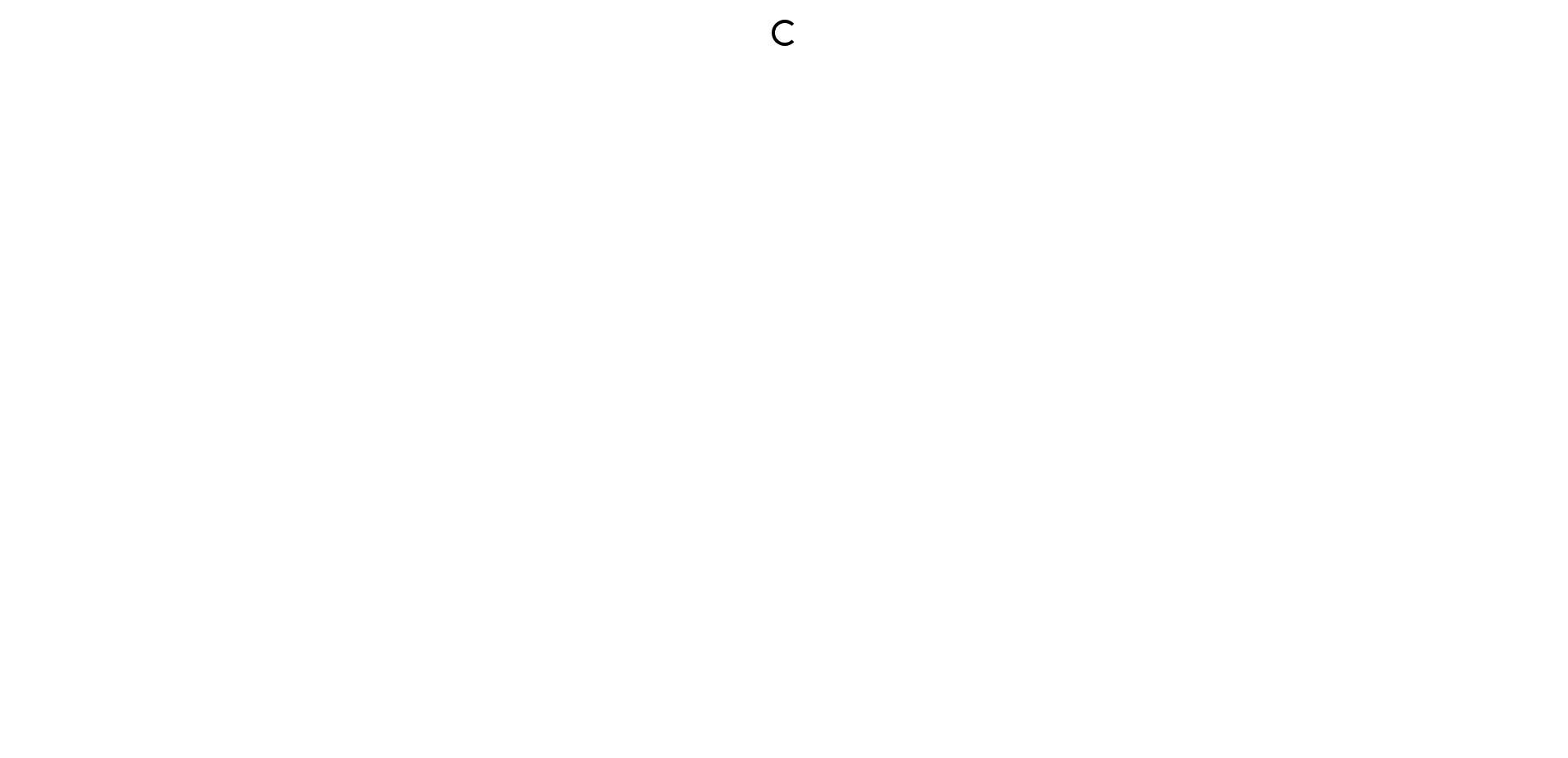 scroll, scrollTop: 0, scrollLeft: 0, axis: both 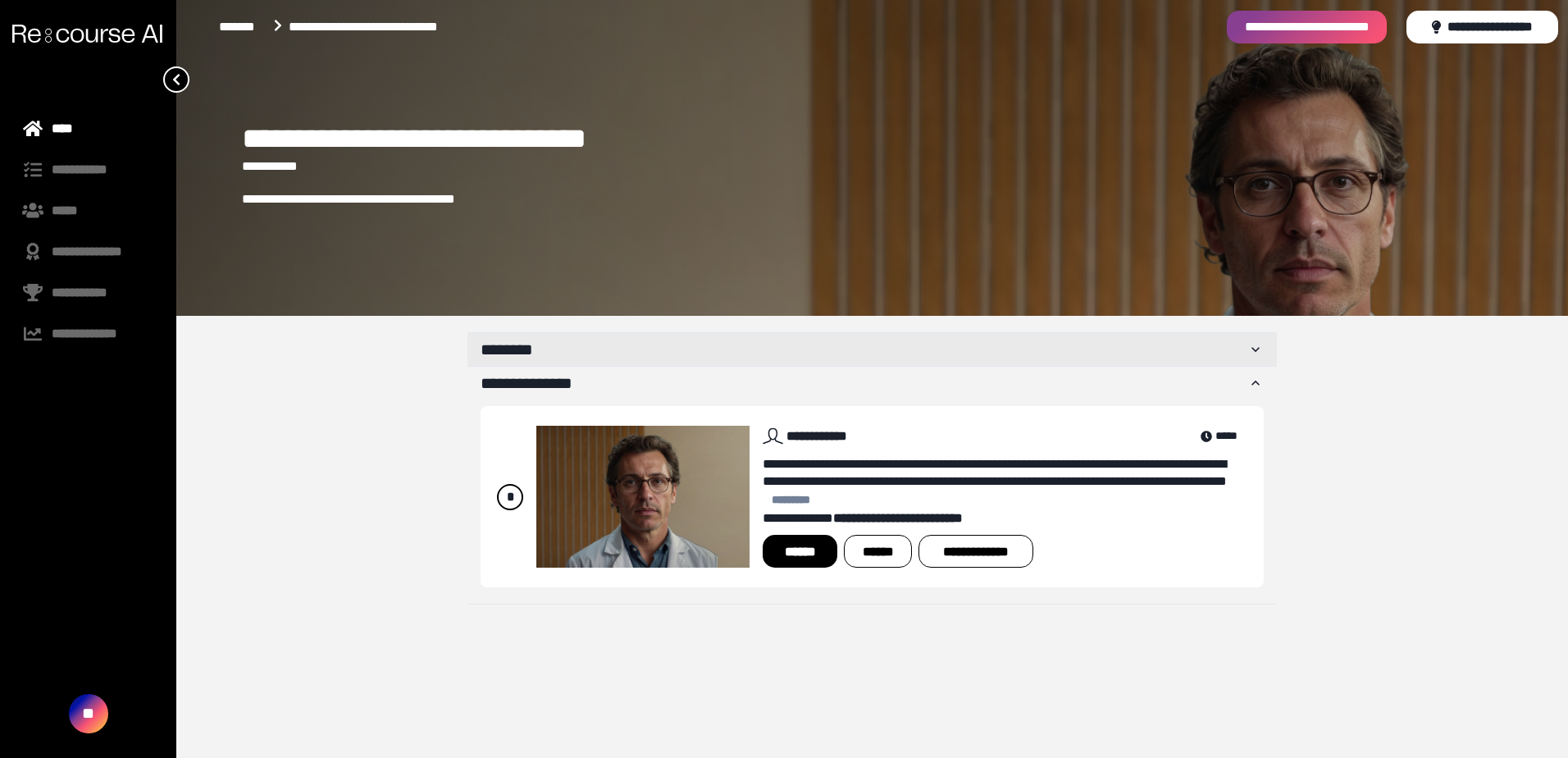 click on "[LAST]" at bounding box center (864, 349) 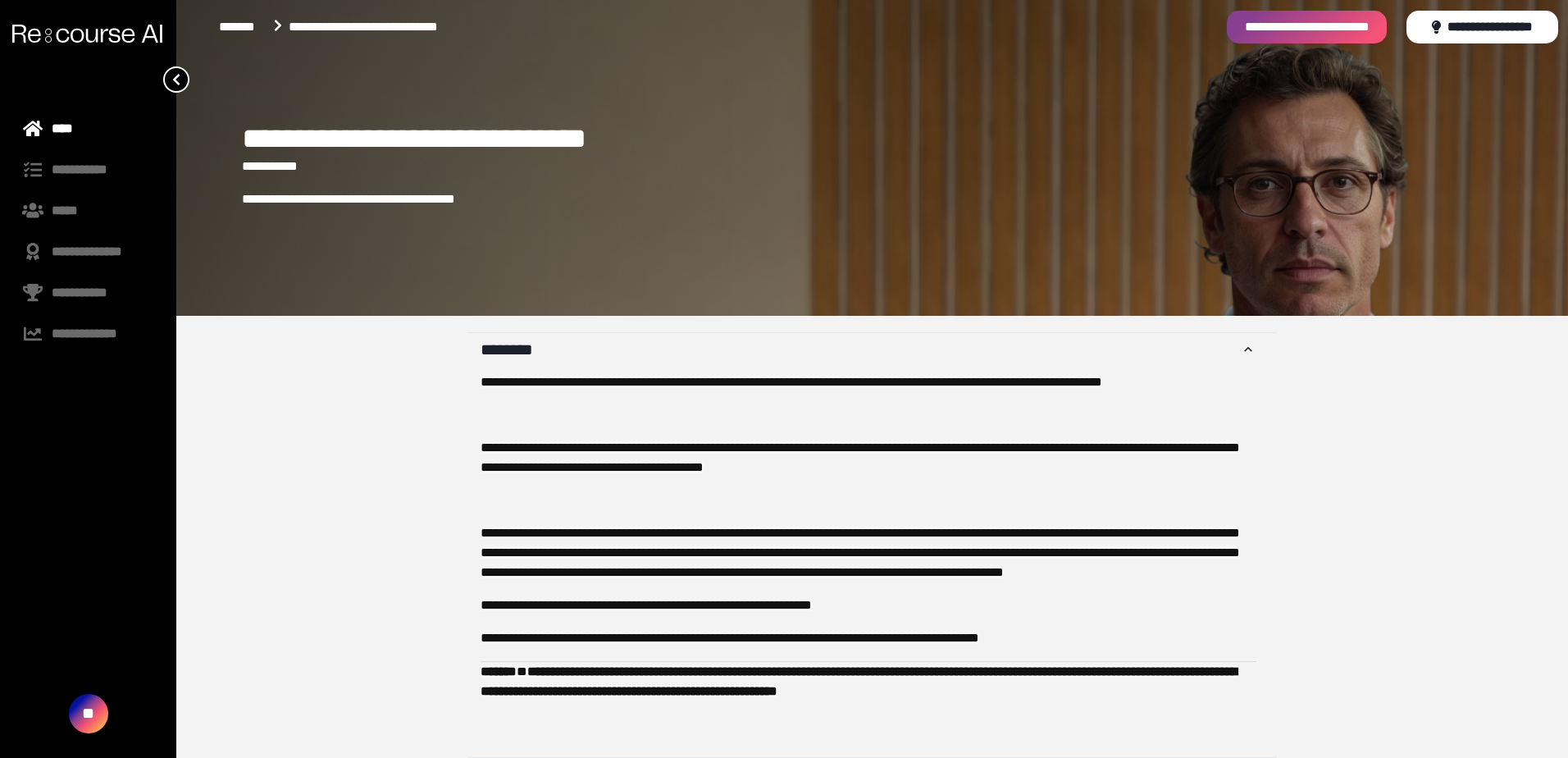 scroll, scrollTop: 219, scrollLeft: 0, axis: vertical 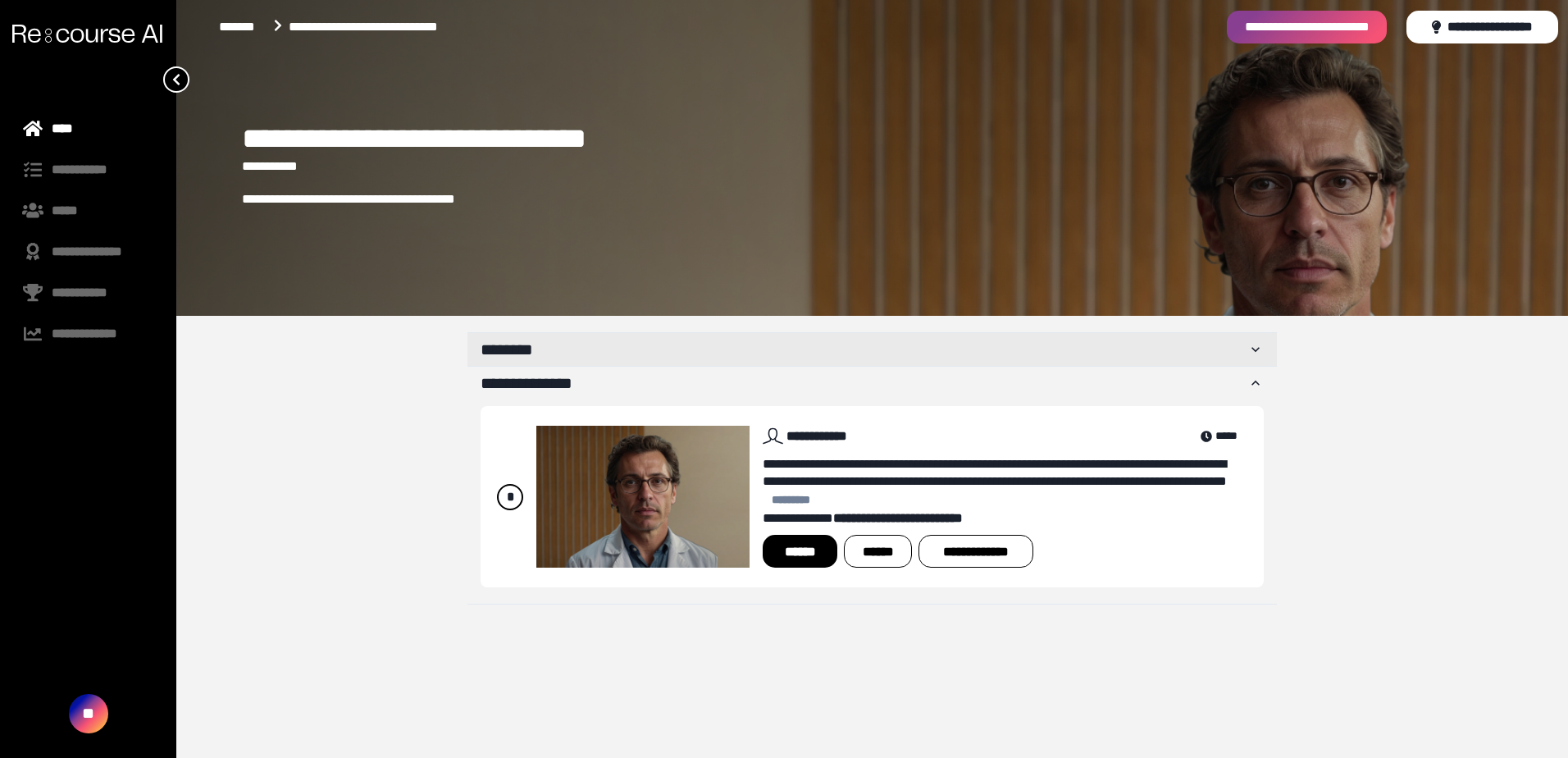 click on "[LAST]" at bounding box center (864, 349) 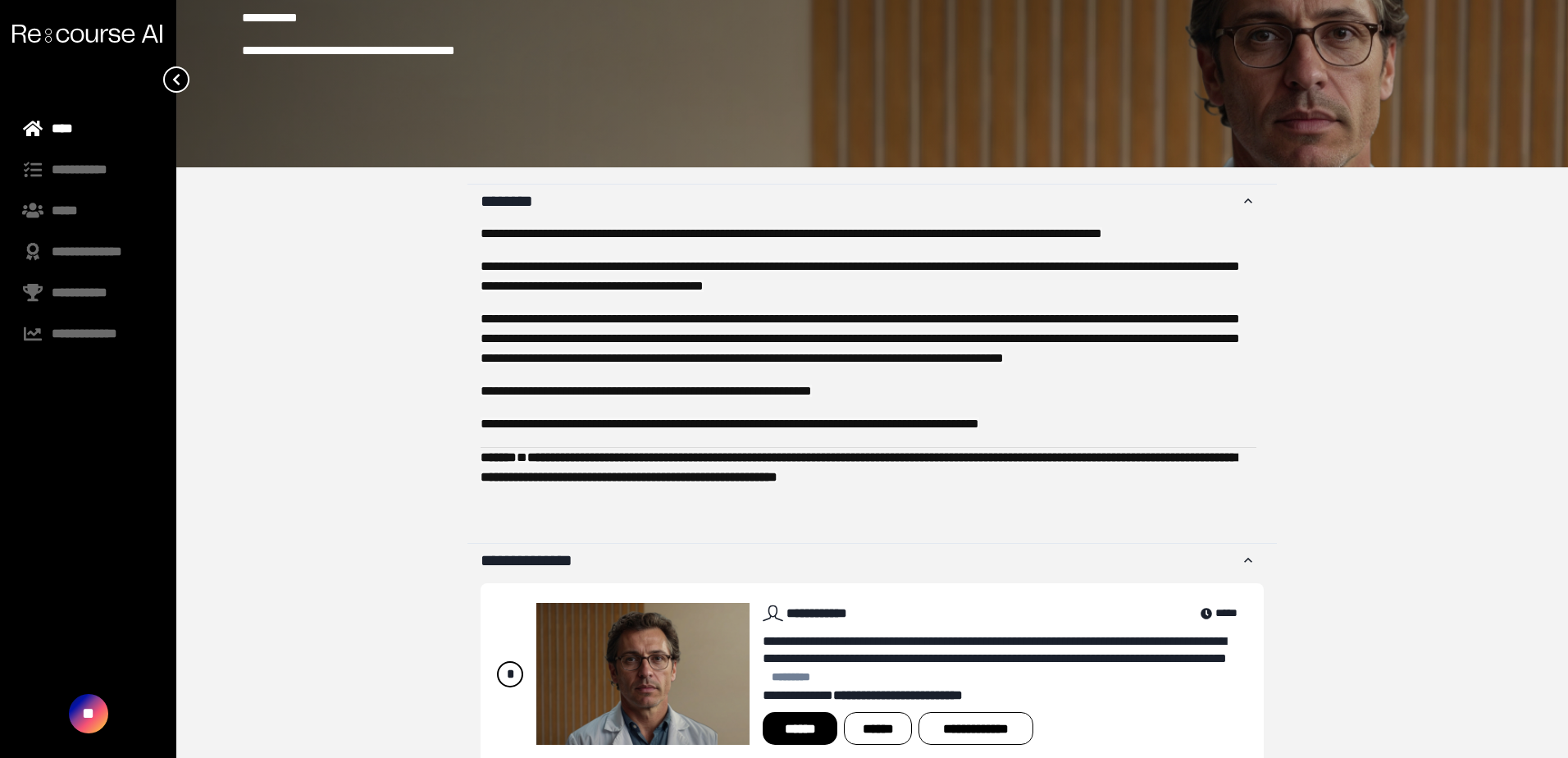 scroll, scrollTop: 202, scrollLeft: 0, axis: vertical 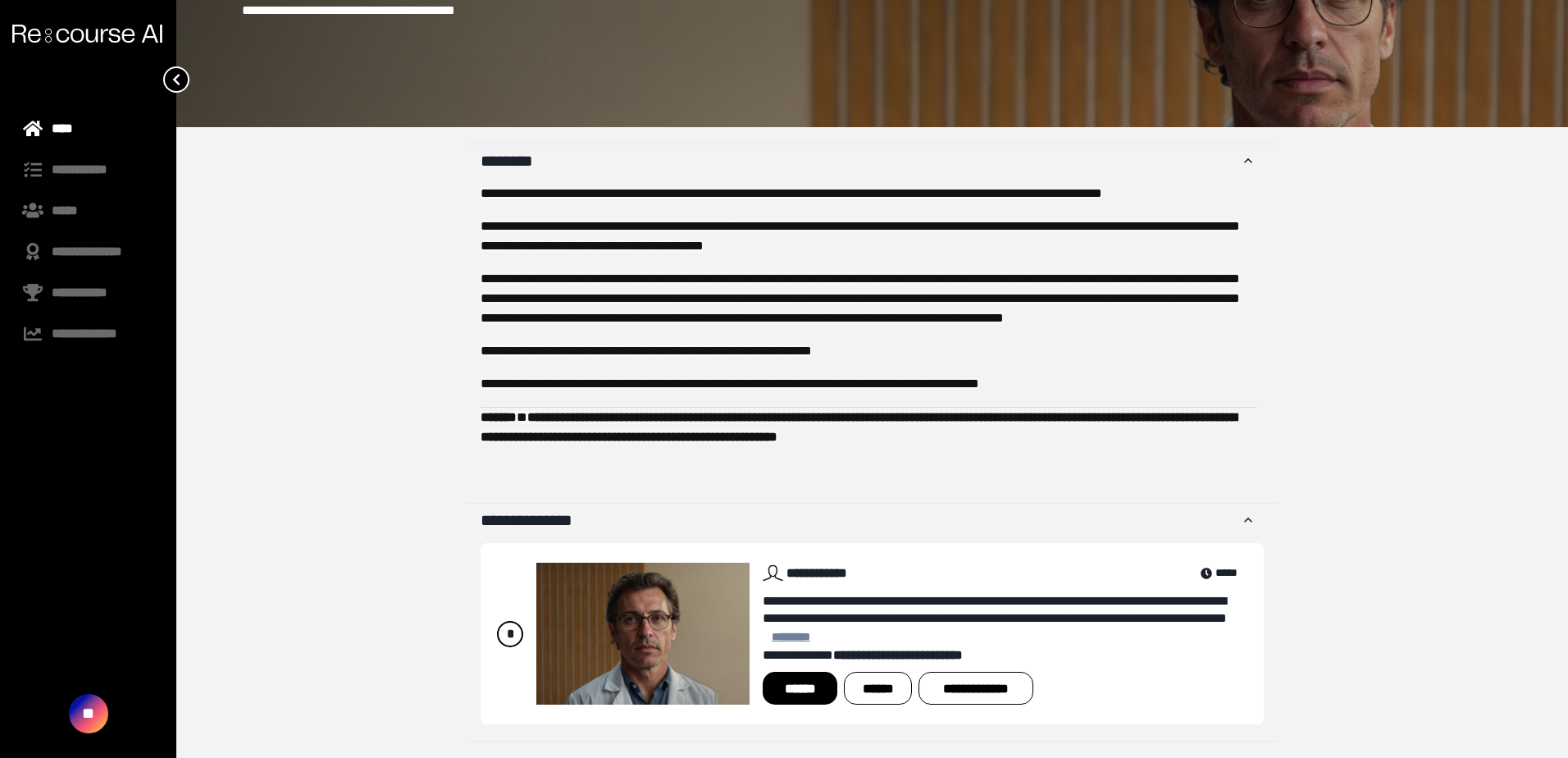 click on "[FIRST]" at bounding box center [791, 637] 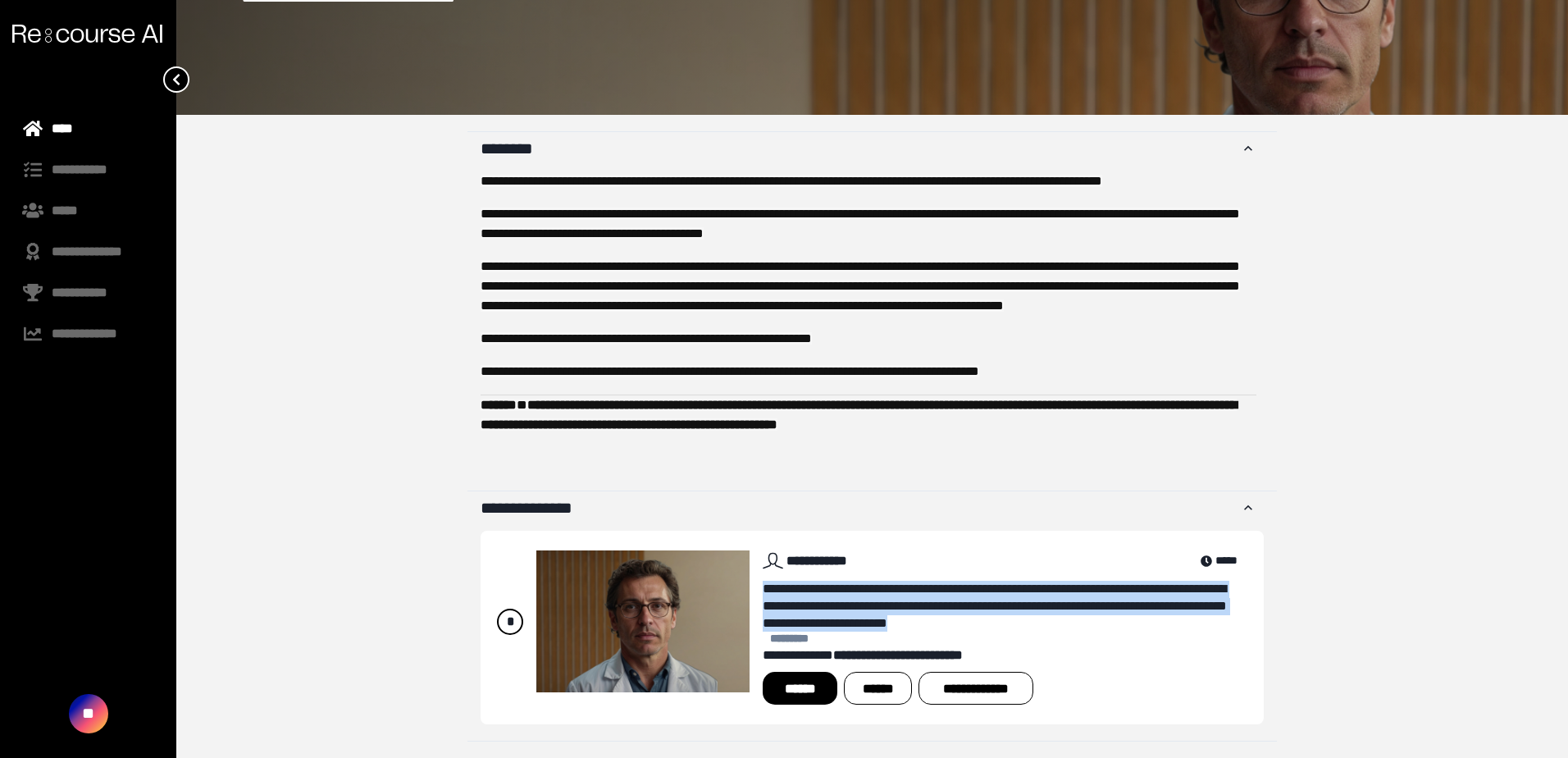 drag, startPoint x: 993, startPoint y: 629, endPoint x: 756, endPoint y: 607, distance: 238.0189 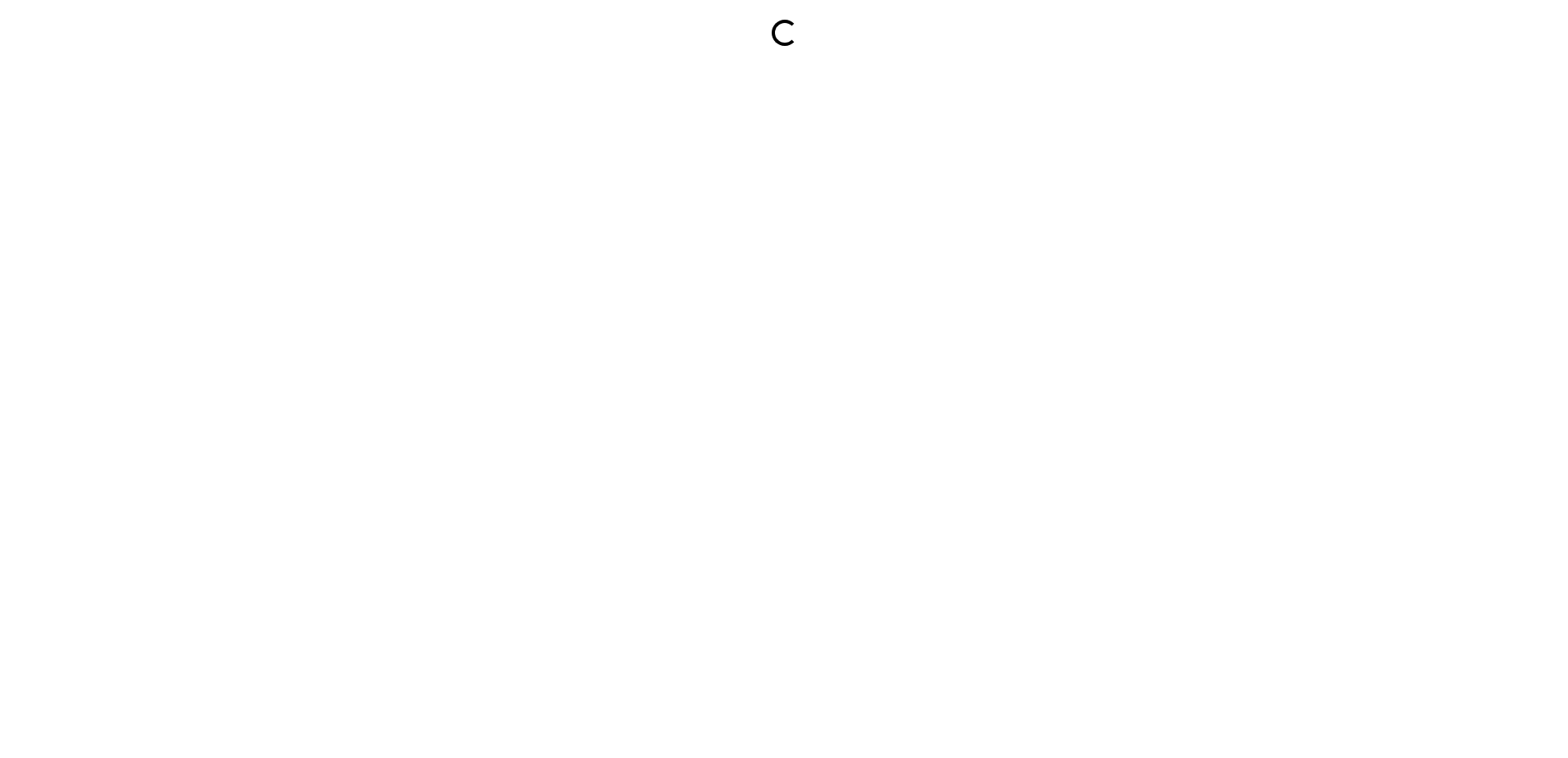 scroll, scrollTop: 0, scrollLeft: 0, axis: both 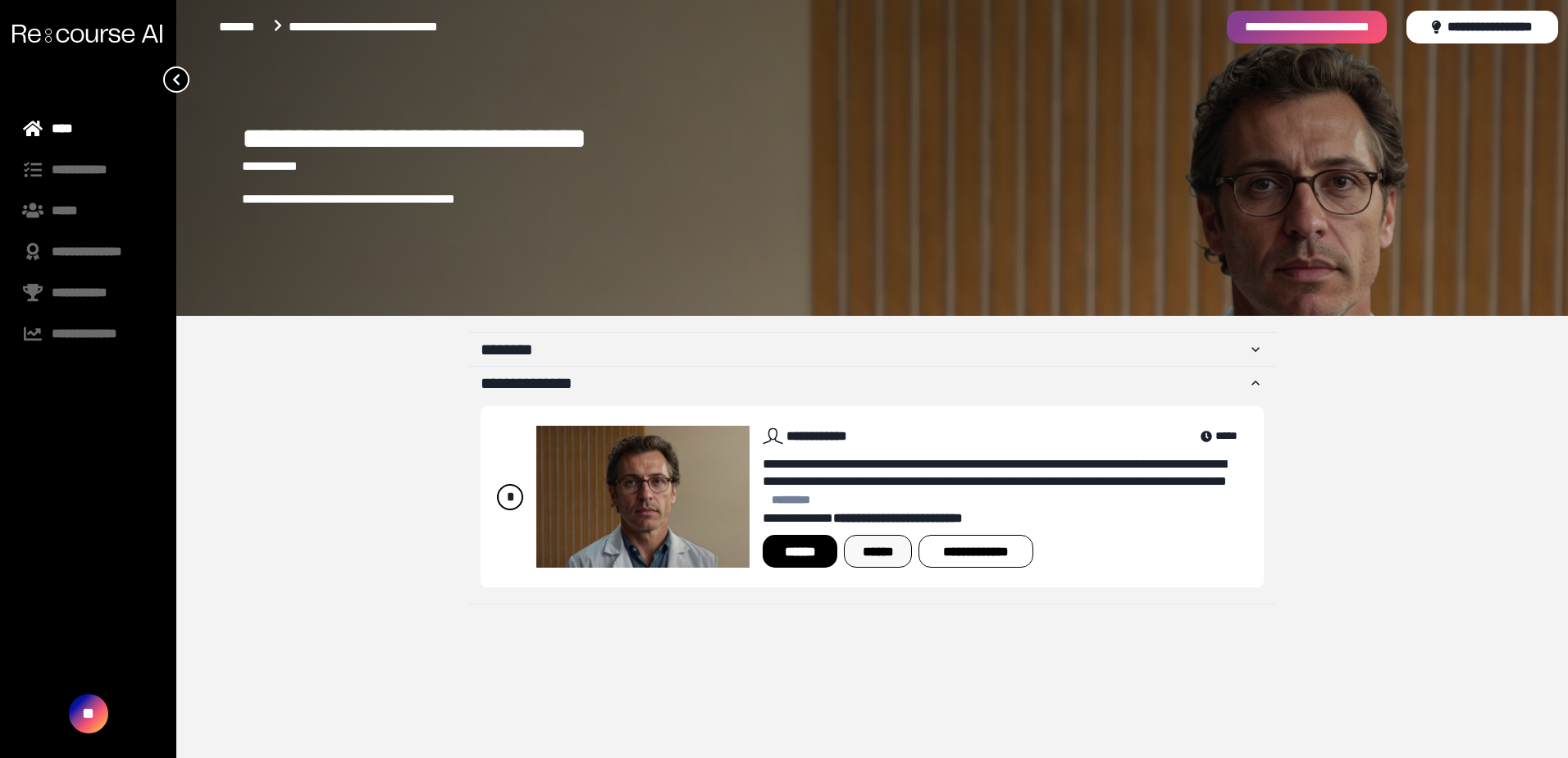 click on "[DATE]" at bounding box center (877, 551) 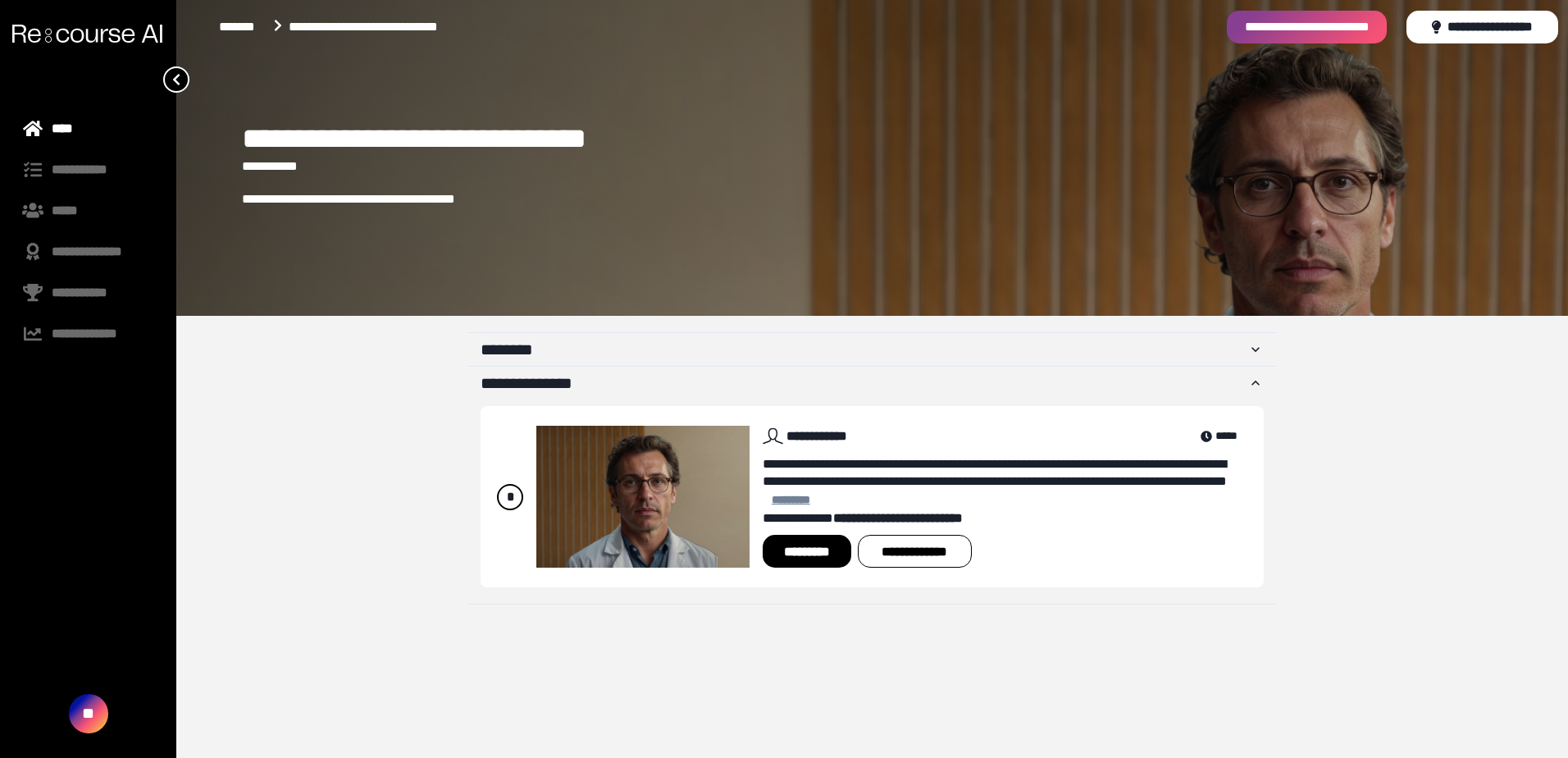 click on "[FIRST]" at bounding box center (791, 500) 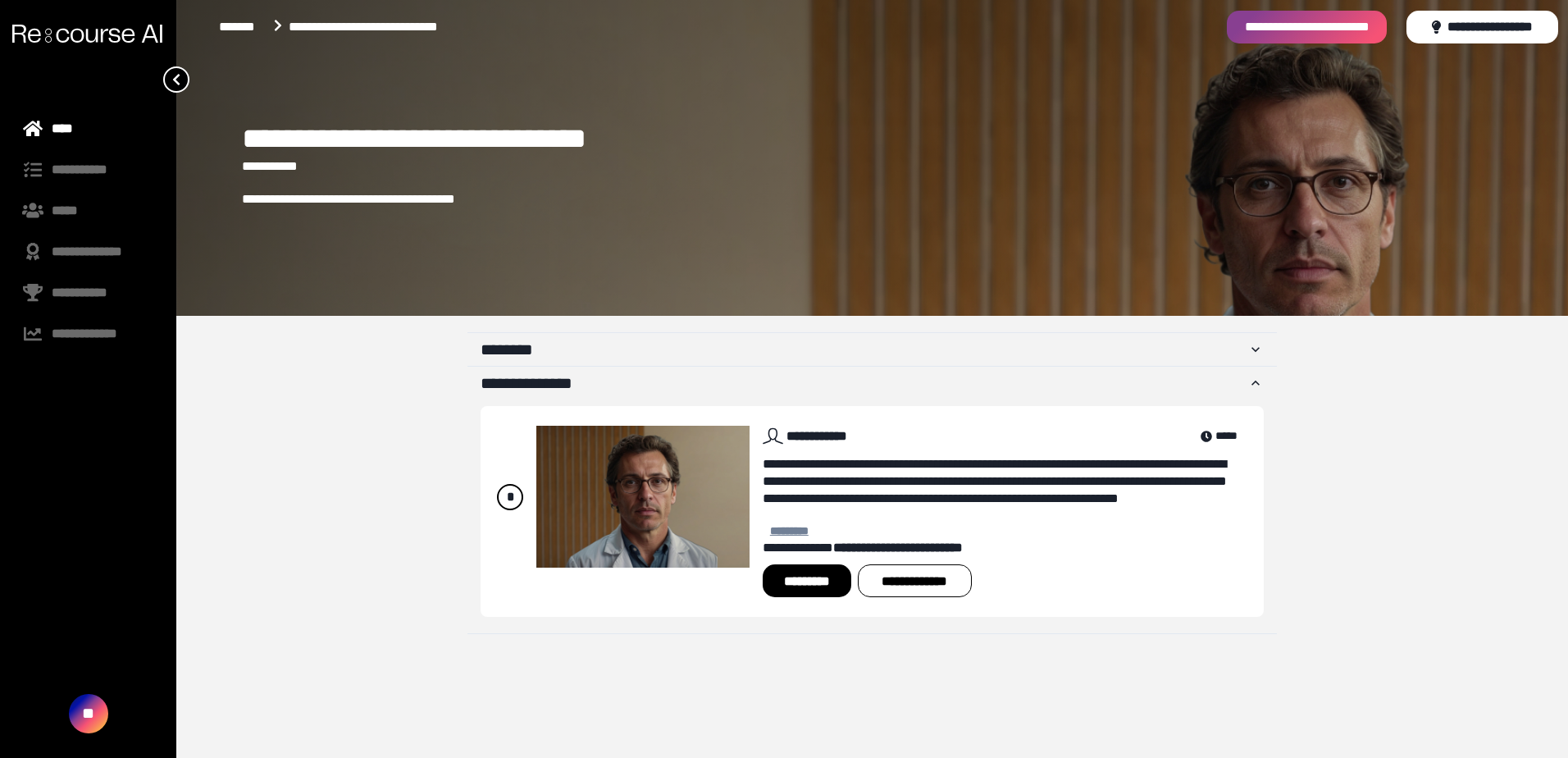 click on "[FIRST]" at bounding box center (789, 531) 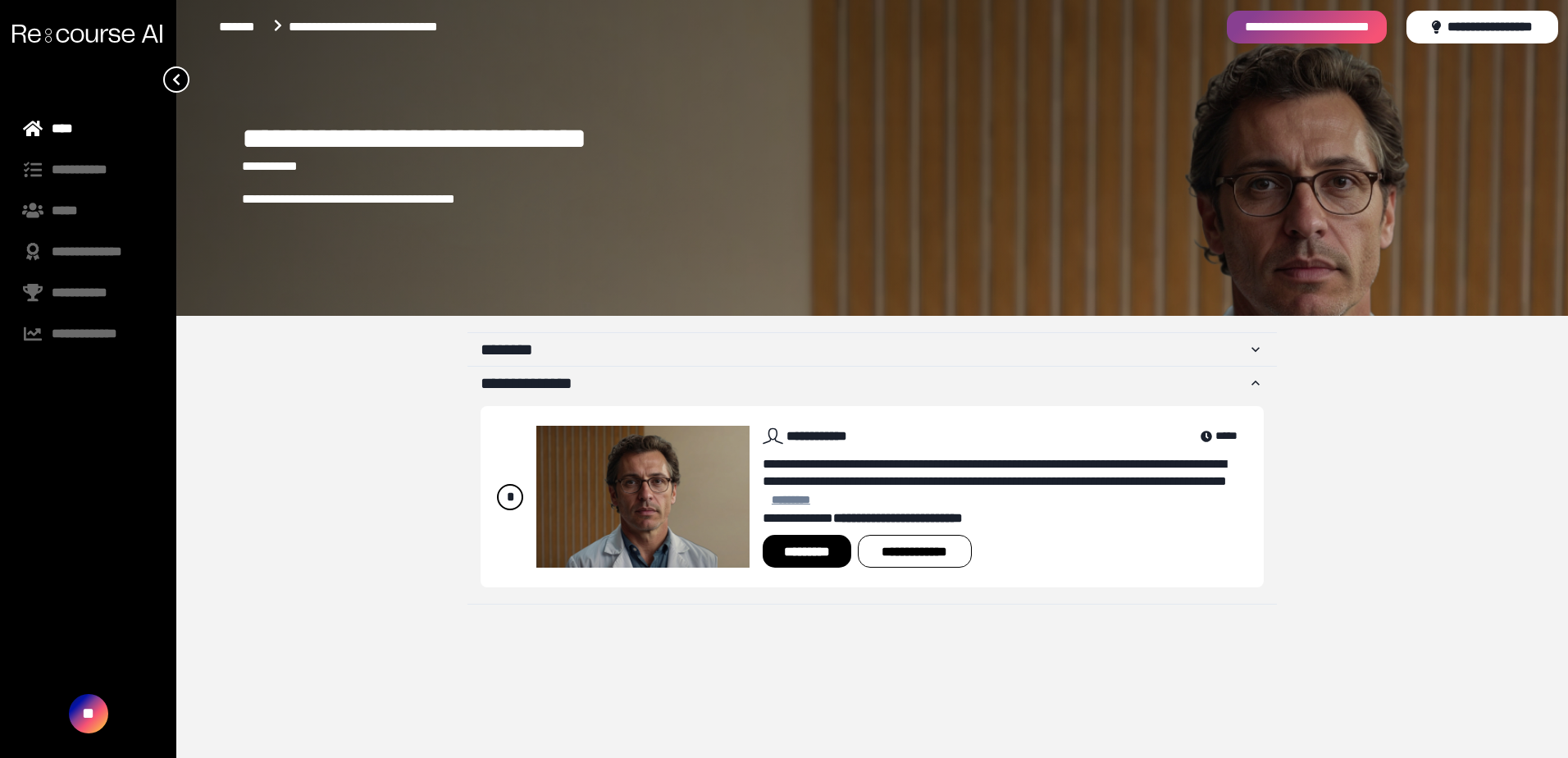 click on "[FIRST]" at bounding box center [791, 500] 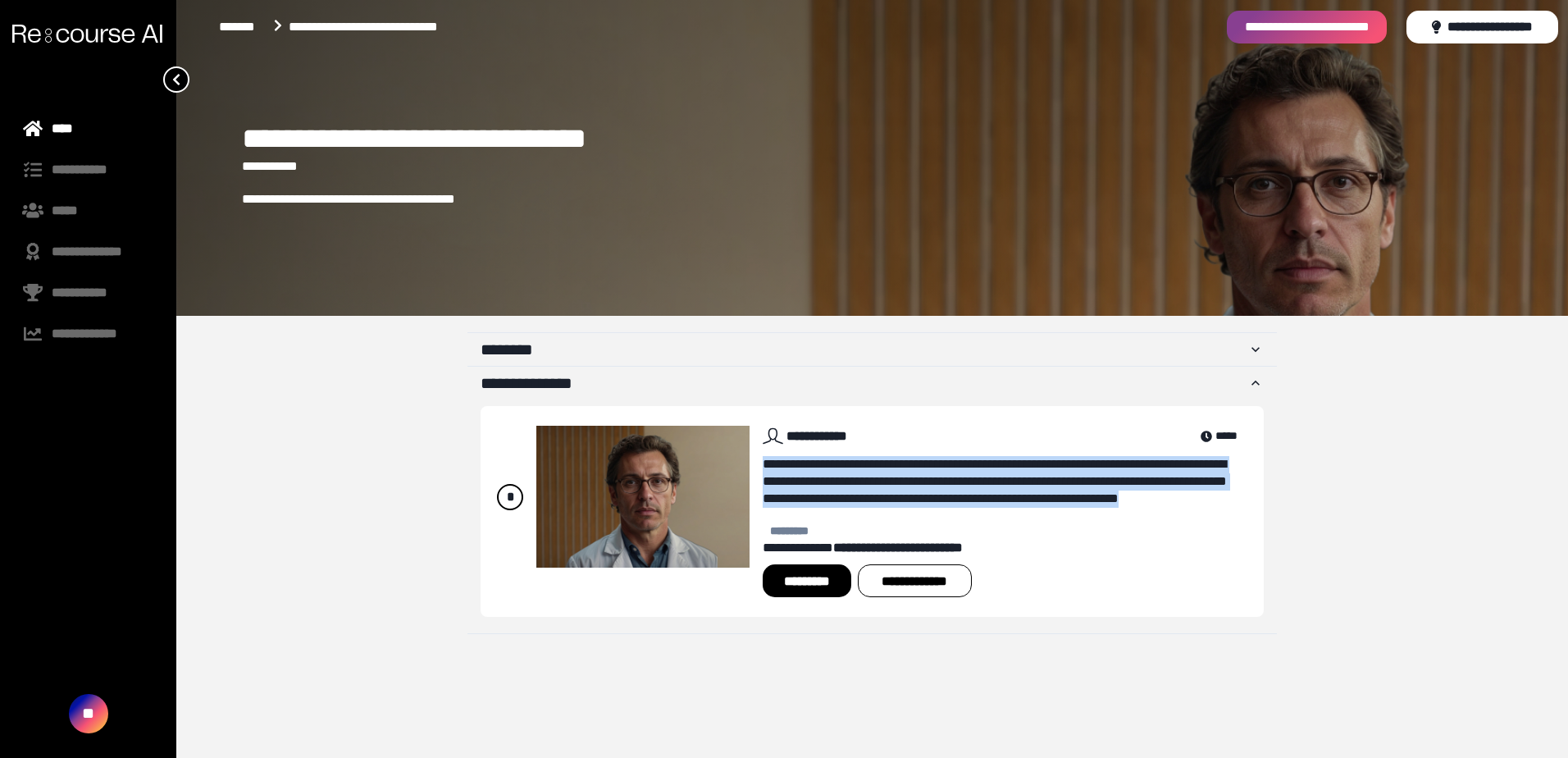 drag, startPoint x: 891, startPoint y: 515, endPoint x: 765, endPoint y: 468, distance: 134.48048 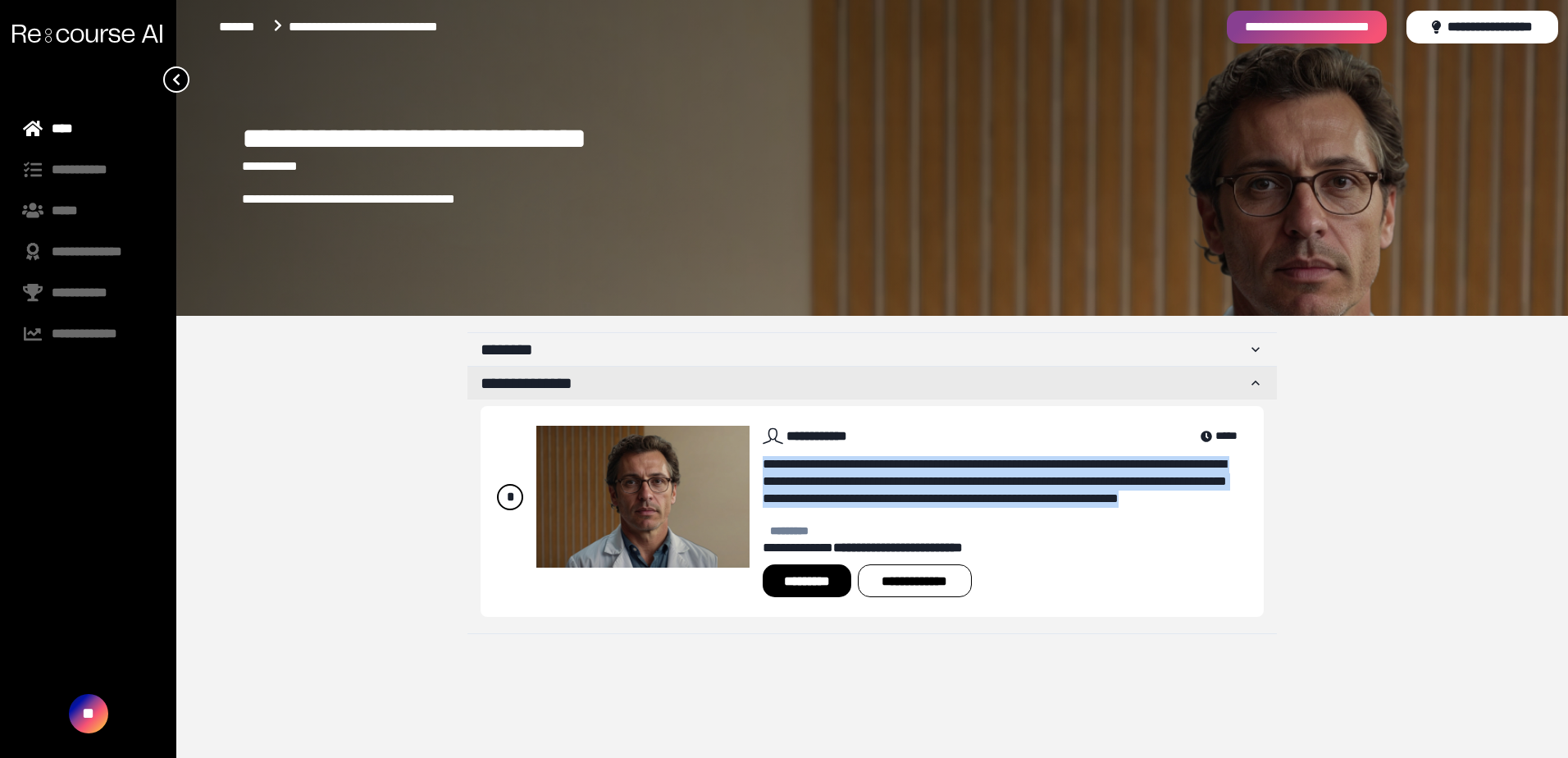 copy on "**********" 